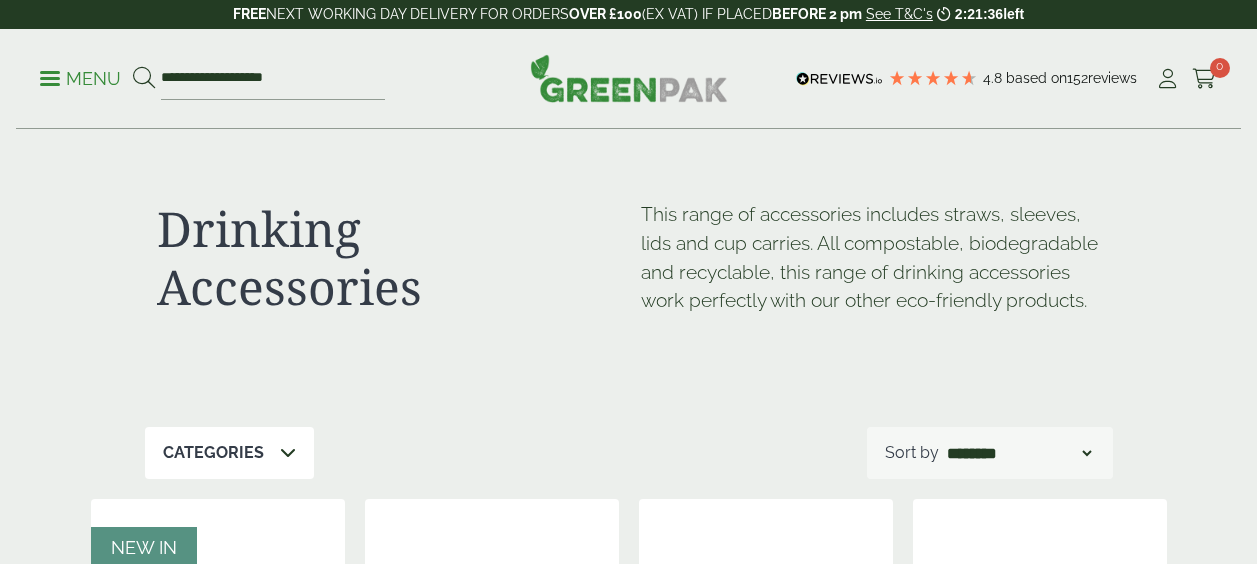 scroll, scrollTop: 0, scrollLeft: 0, axis: both 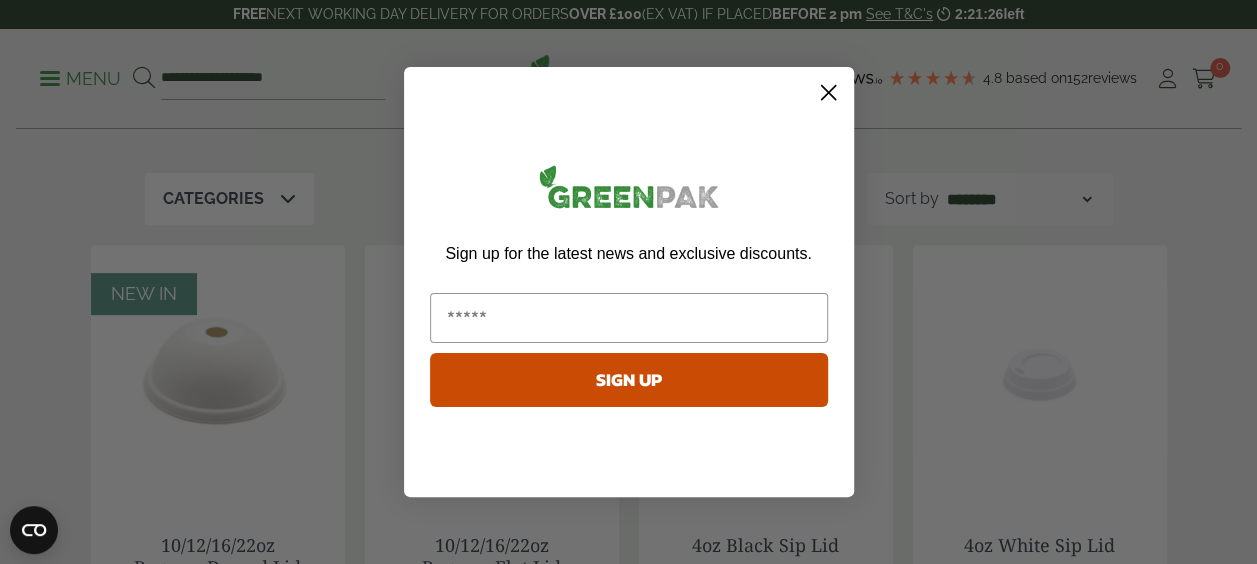 click 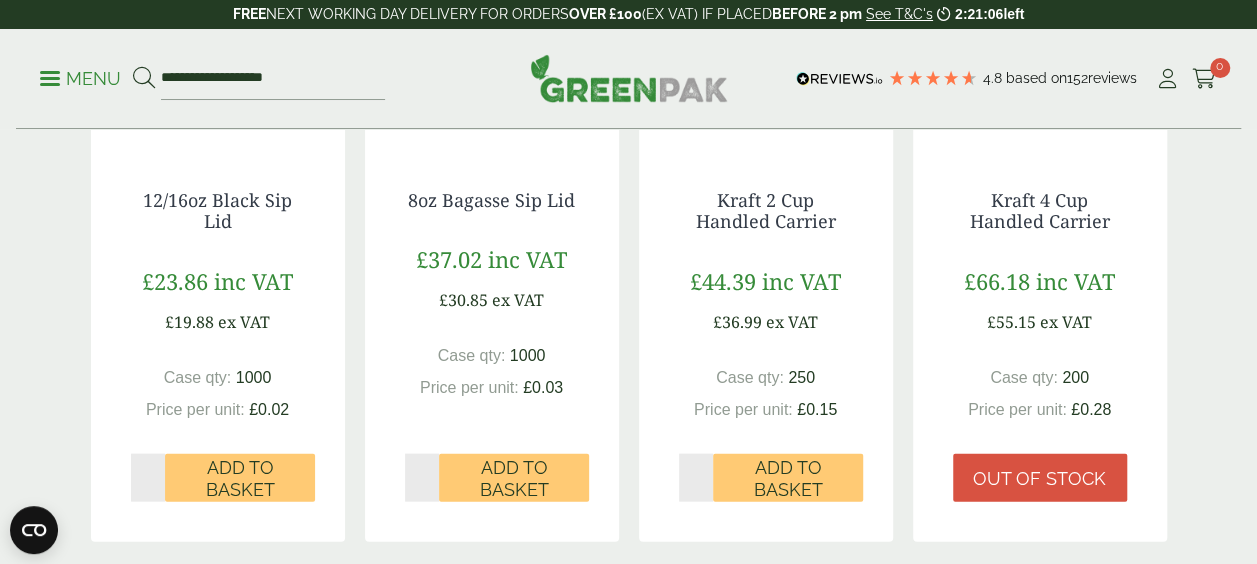 scroll, scrollTop: 1927, scrollLeft: 0, axis: vertical 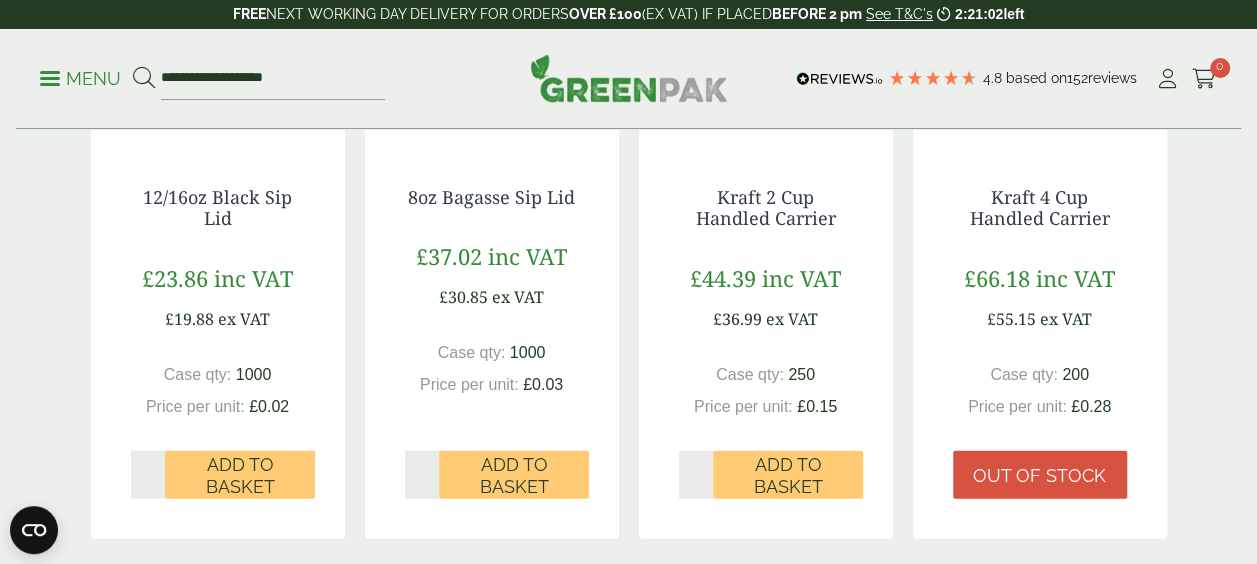 click on "*" at bounding box center [422, 475] 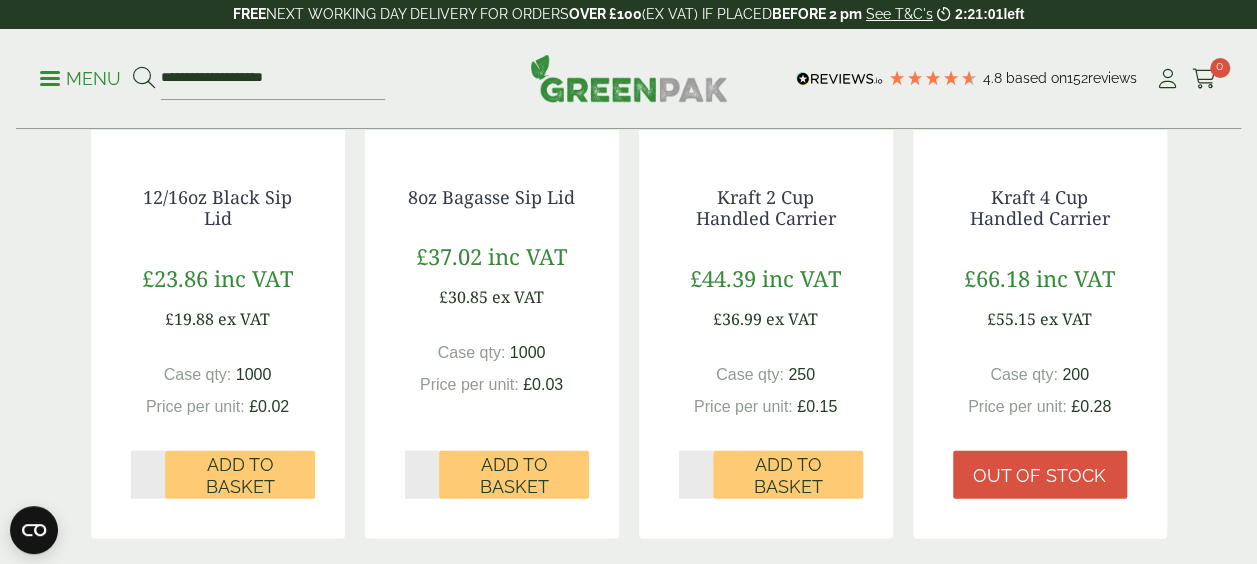click on "*" at bounding box center [422, 475] 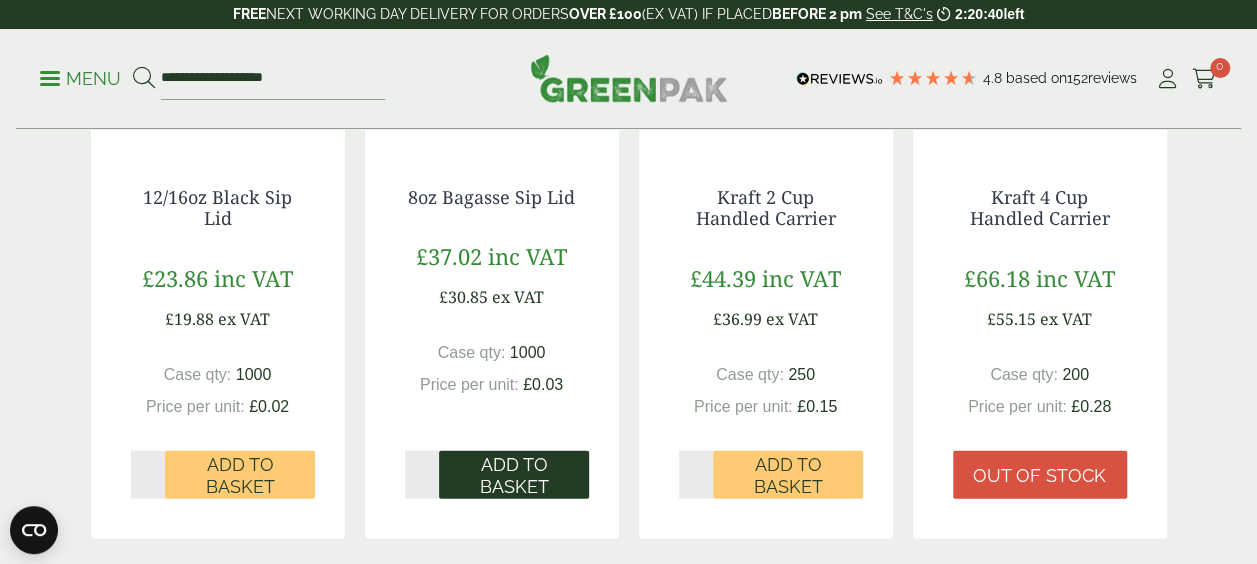 click on "Add to Basket" at bounding box center (514, 475) 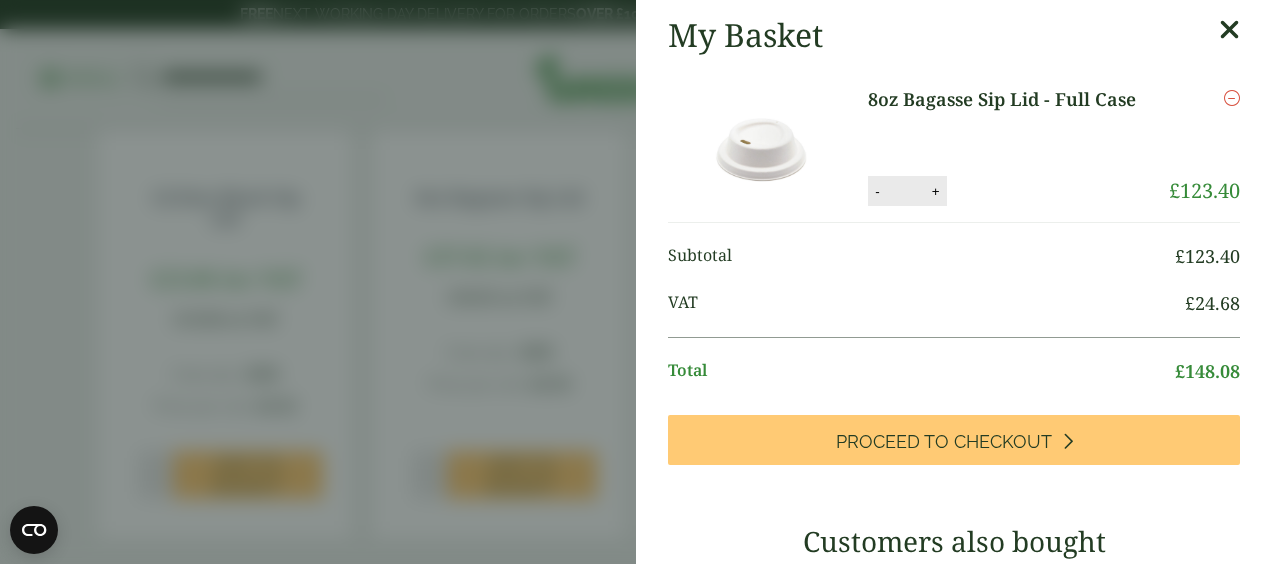 click at bounding box center (1229, 30) 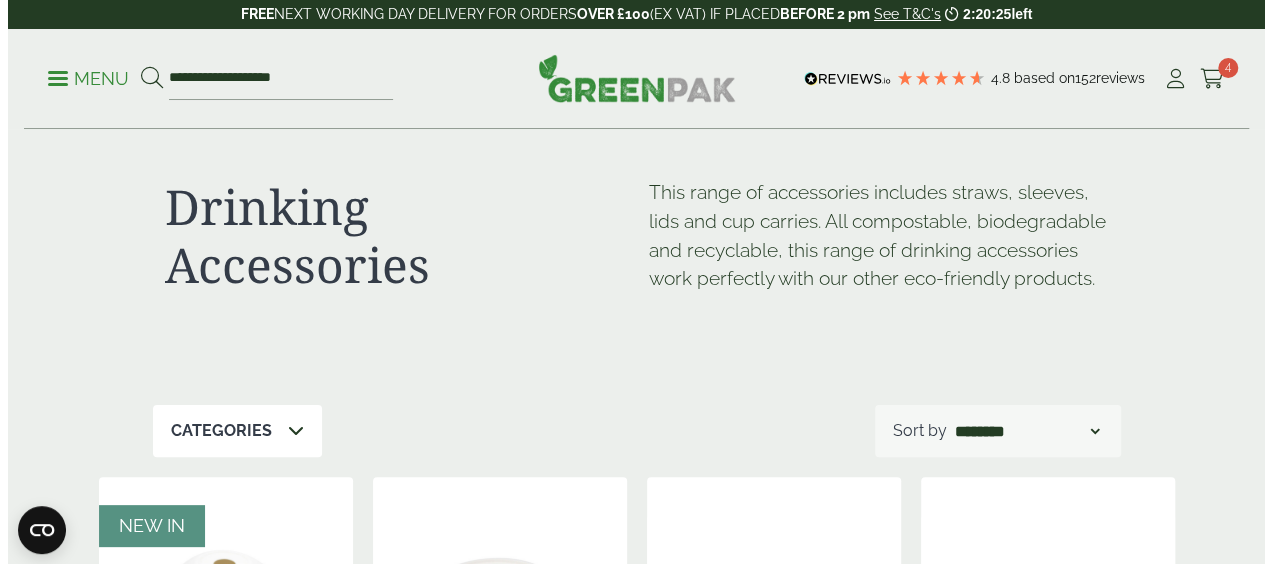 scroll, scrollTop: 18, scrollLeft: 0, axis: vertical 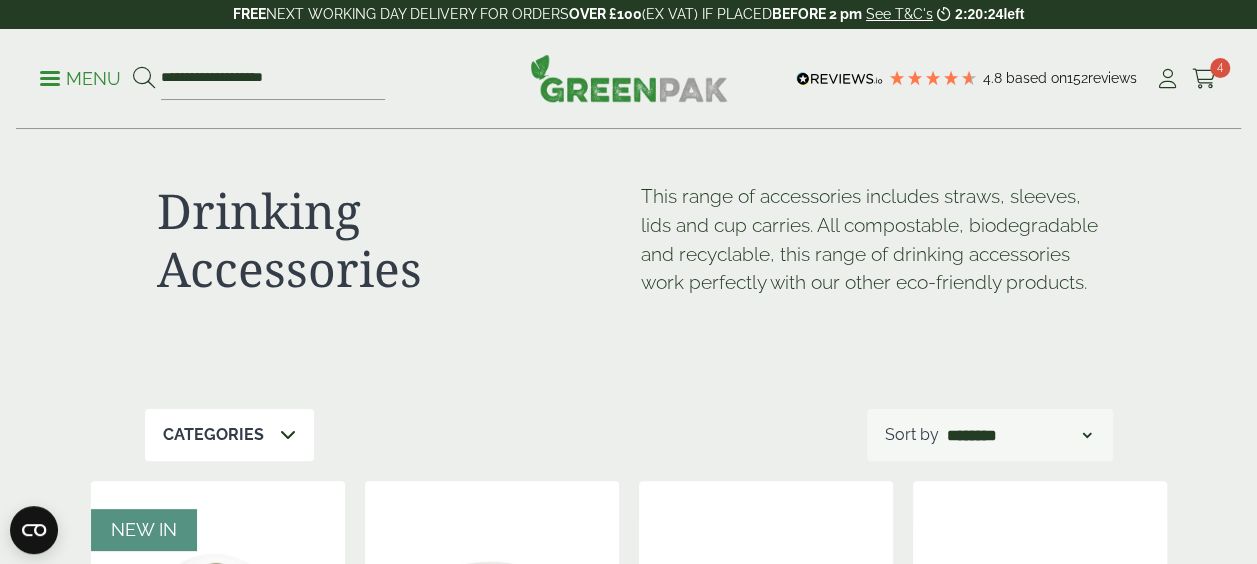 click on "Menu" at bounding box center [80, 79] 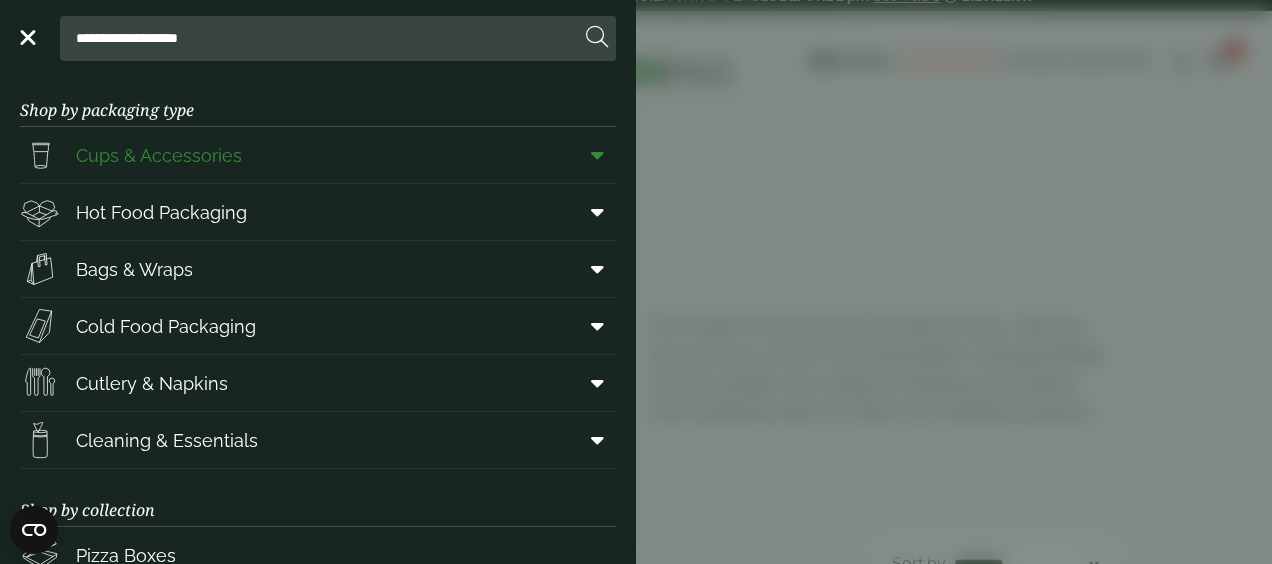 click at bounding box center (597, 155) 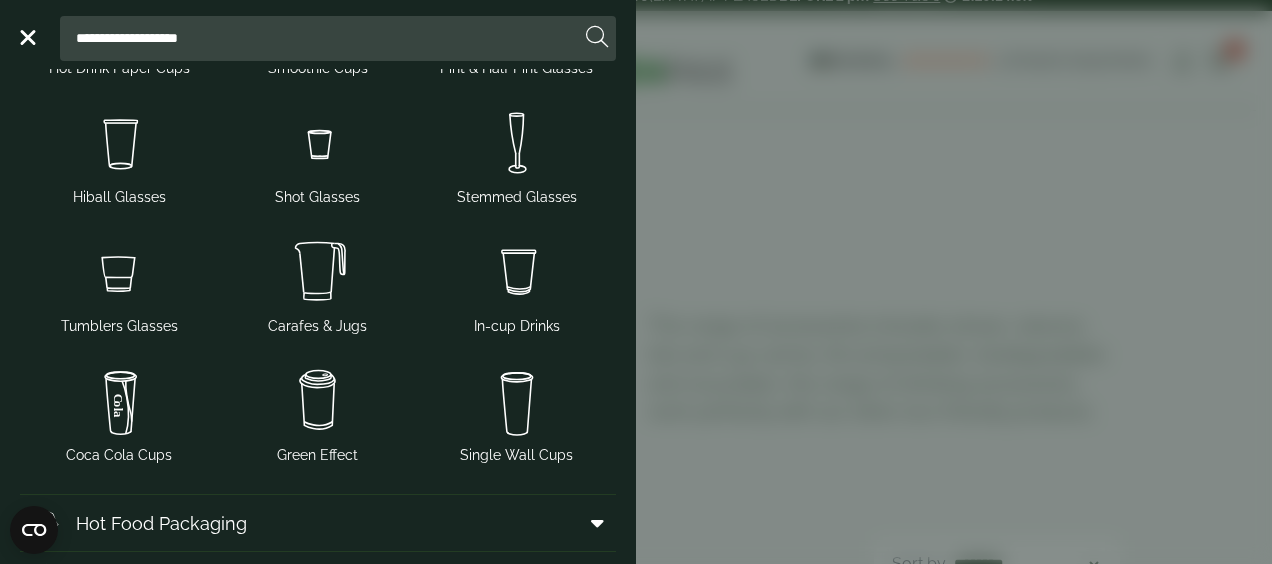 scroll, scrollTop: 222, scrollLeft: 0, axis: vertical 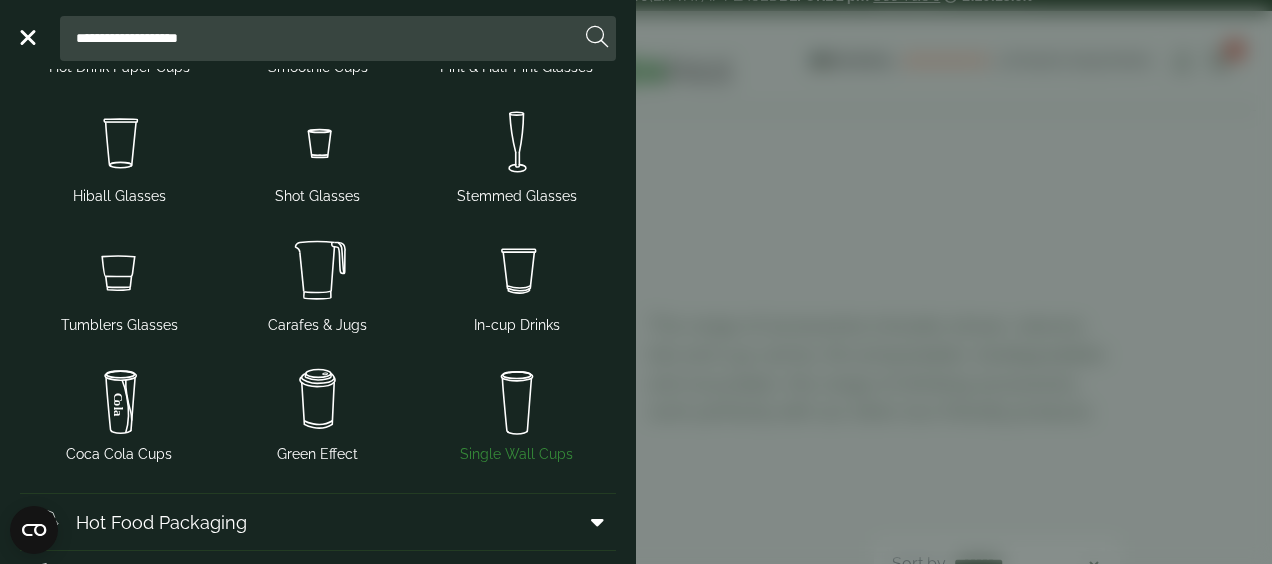 click at bounding box center (516, 400) 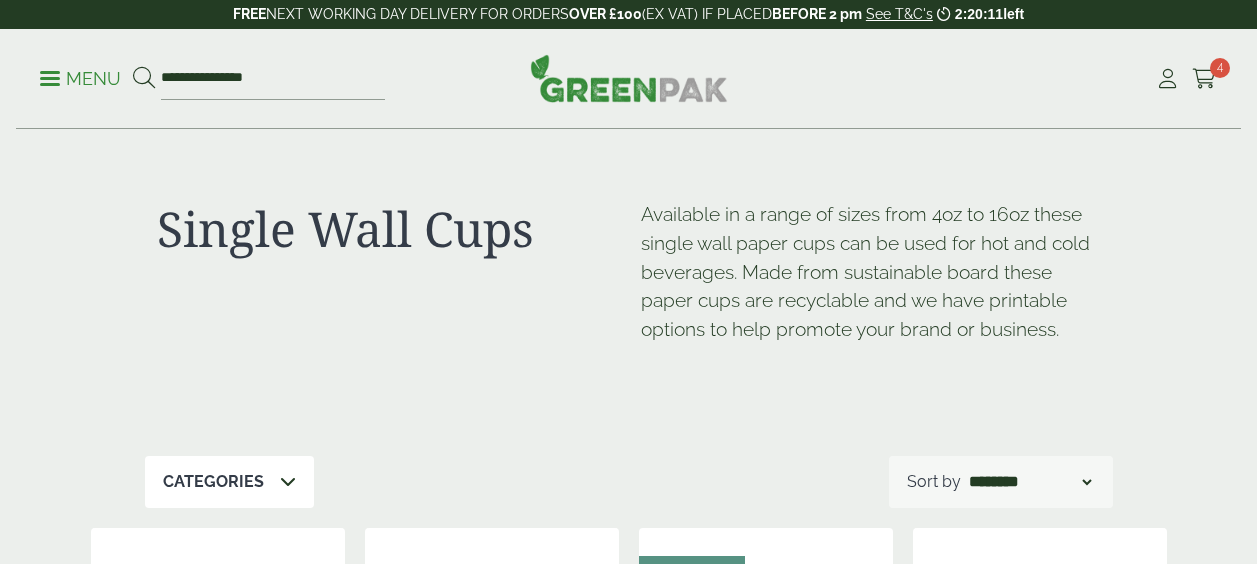 scroll, scrollTop: 0, scrollLeft: 0, axis: both 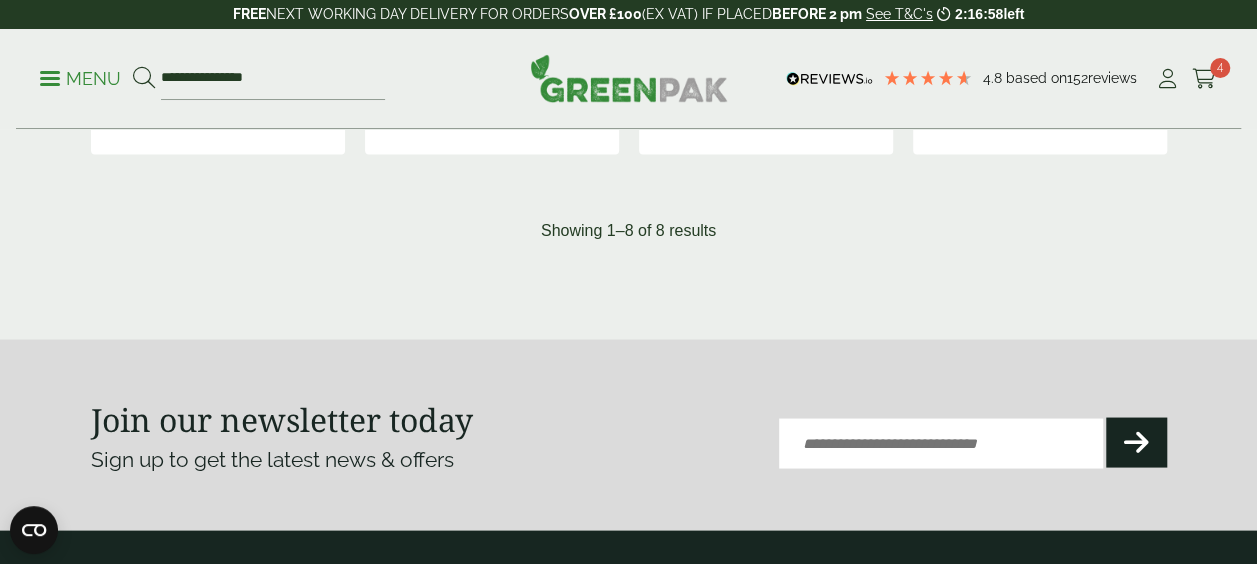 click at bounding box center (50, 78) 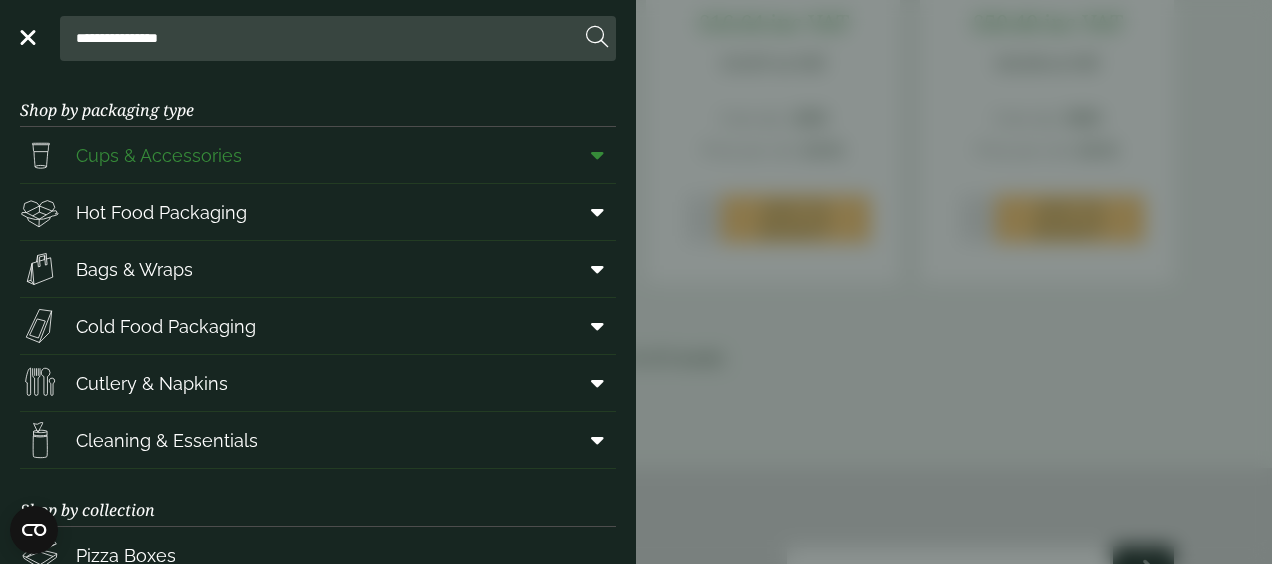 click on "Cups & Accessories" at bounding box center [318, 155] 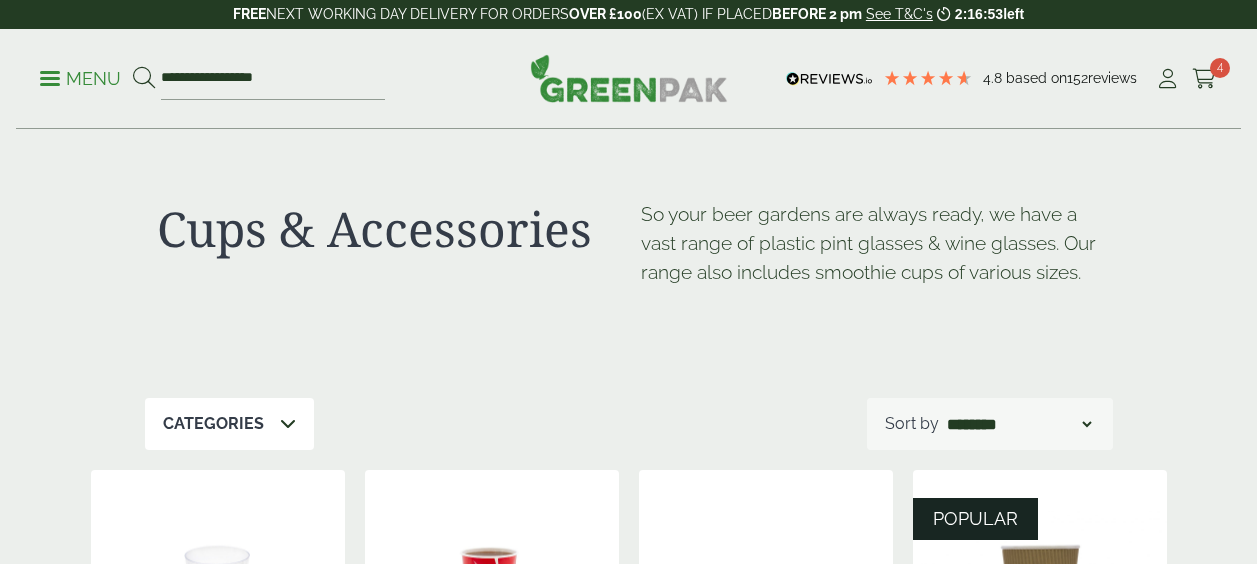 scroll, scrollTop: 0, scrollLeft: 0, axis: both 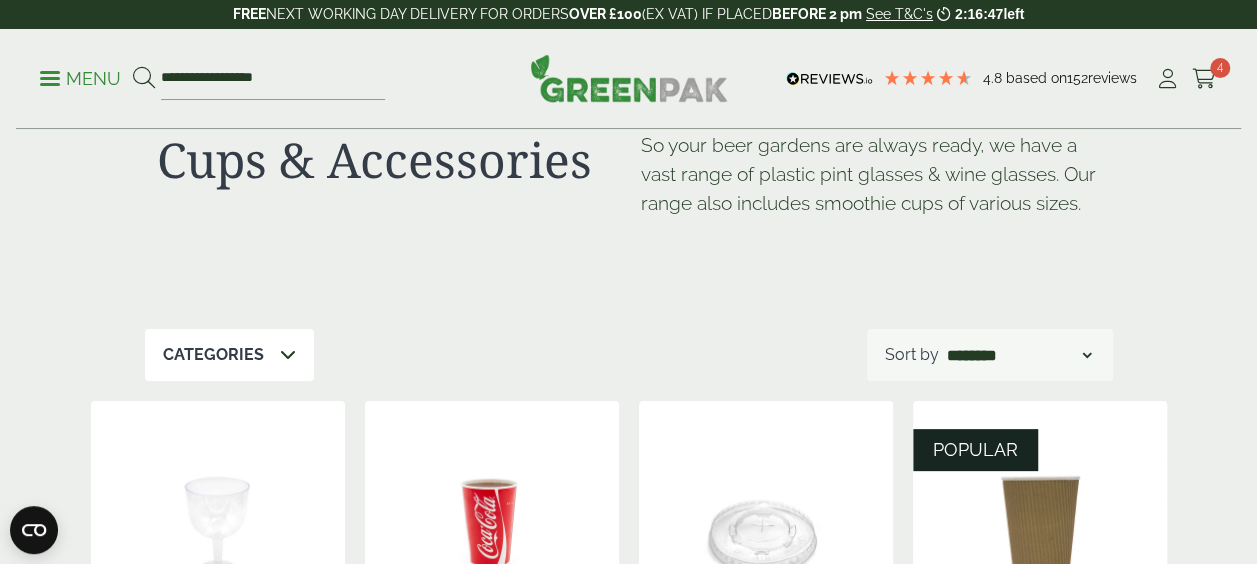 click on "Categories" at bounding box center (229, 355) 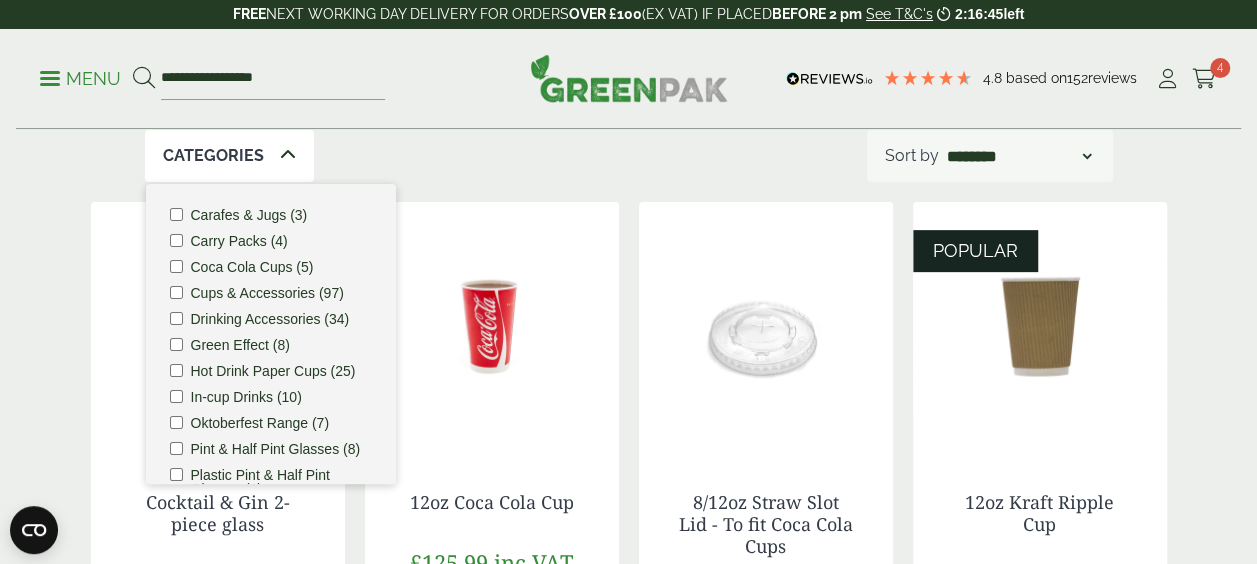 scroll, scrollTop: 271, scrollLeft: 0, axis: vertical 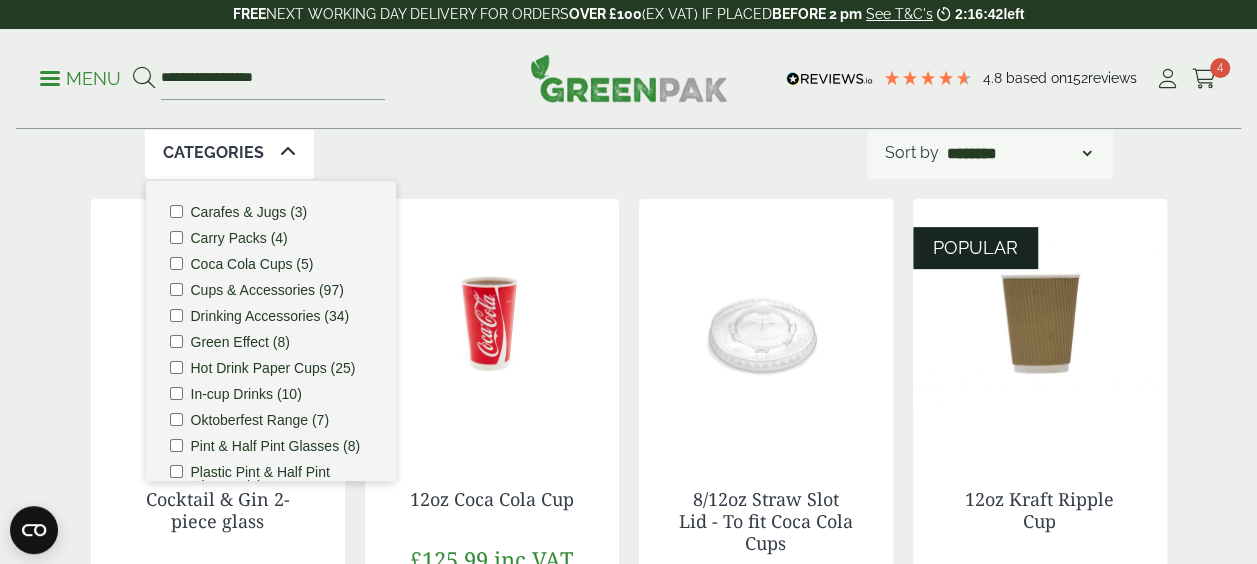 click on "Categories
Carafes & Jugs (3)
Carry Packs (4)
Coca Cola Cups (5)
Cups & Accessories (97)
Drinking Accessories (34)
****" at bounding box center (629, 153) 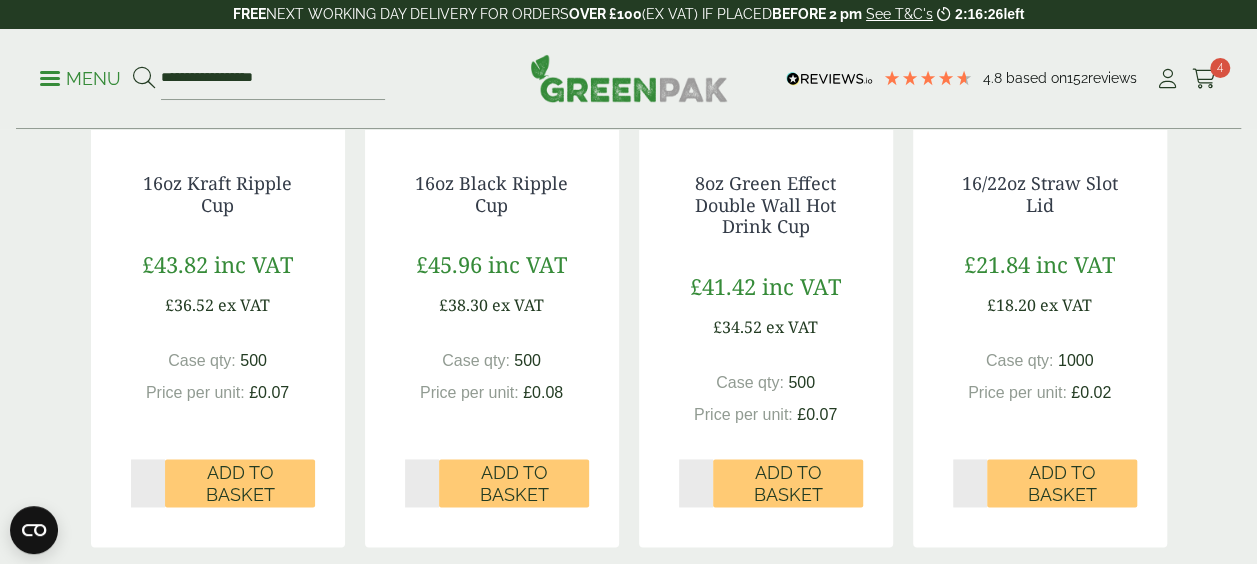scroll, scrollTop: 1274, scrollLeft: 0, axis: vertical 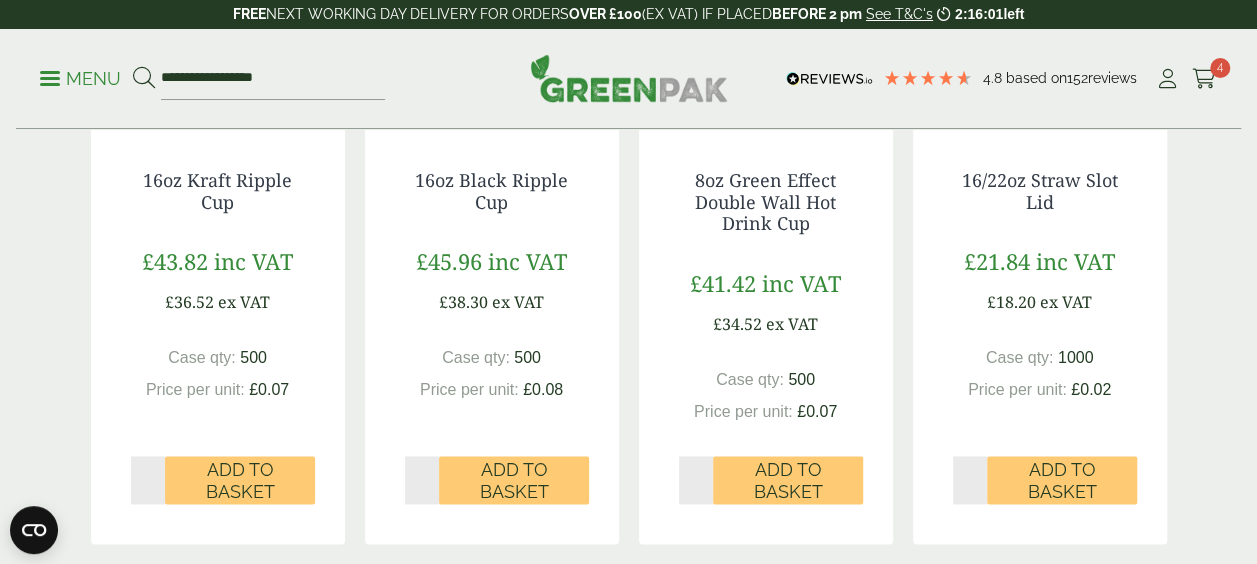 click on "*" at bounding box center [696, 480] 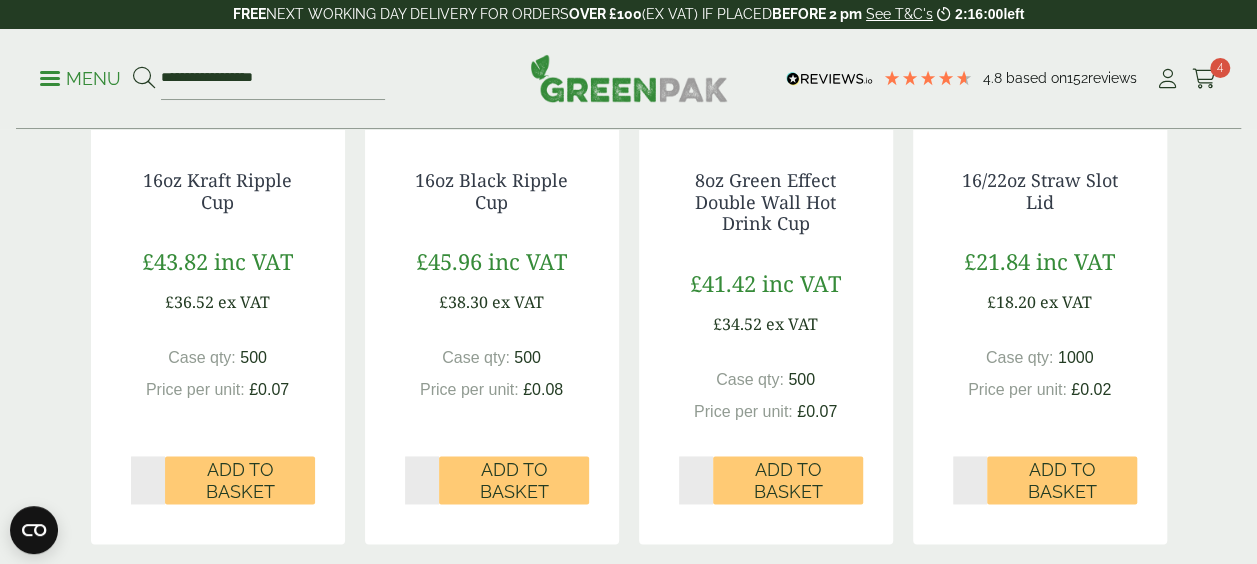 click on "*" at bounding box center (696, 480) 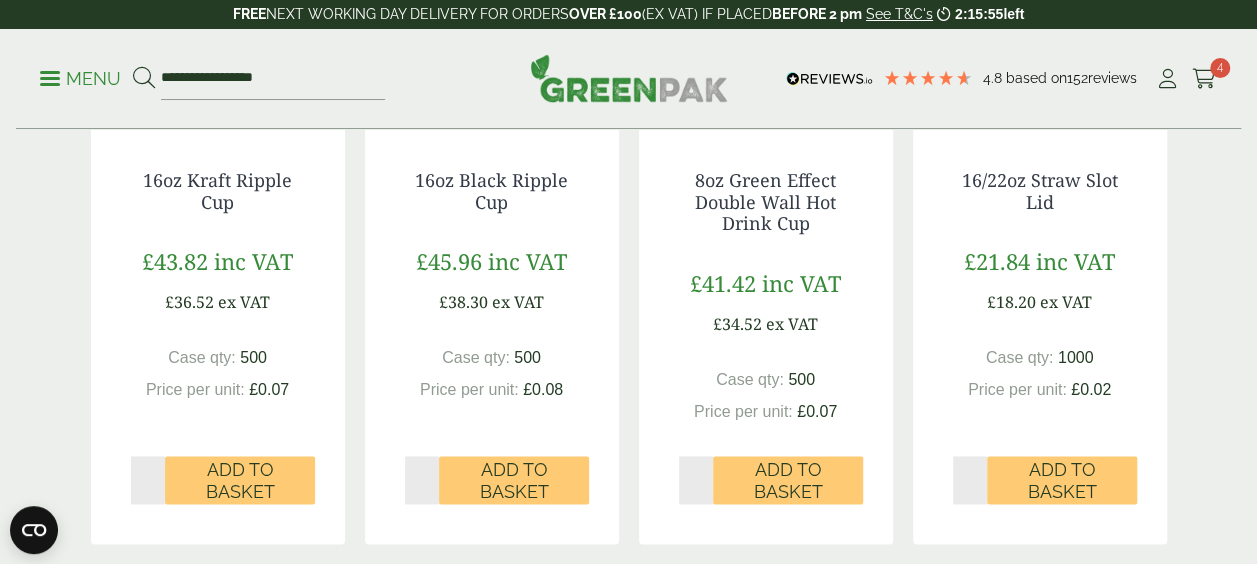 click on "*" at bounding box center [696, 480] 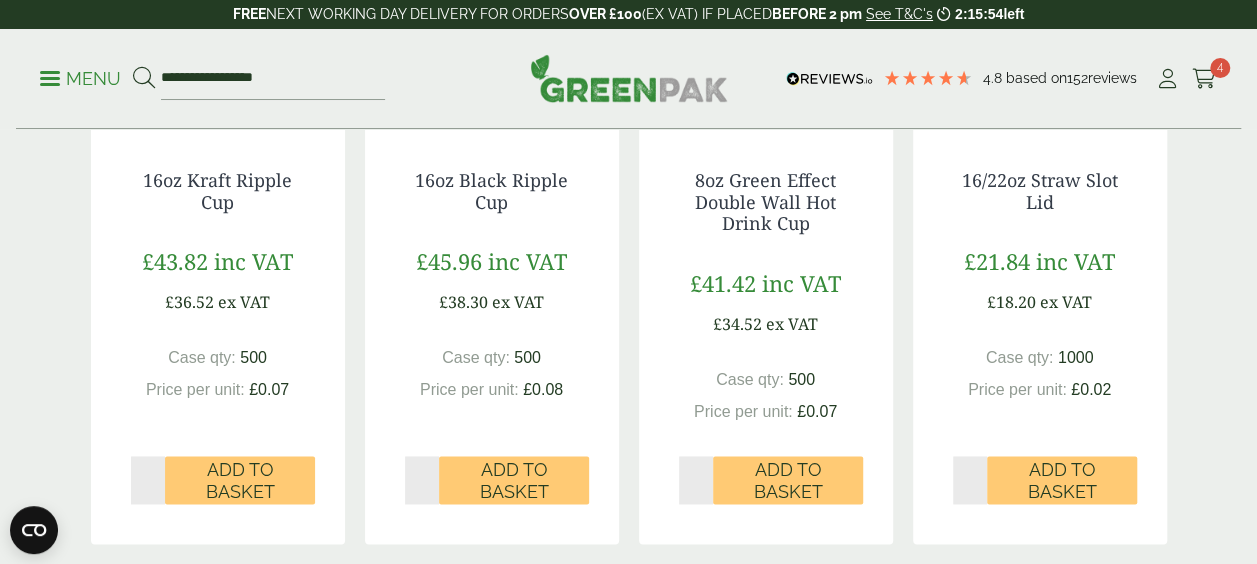 type on "*" 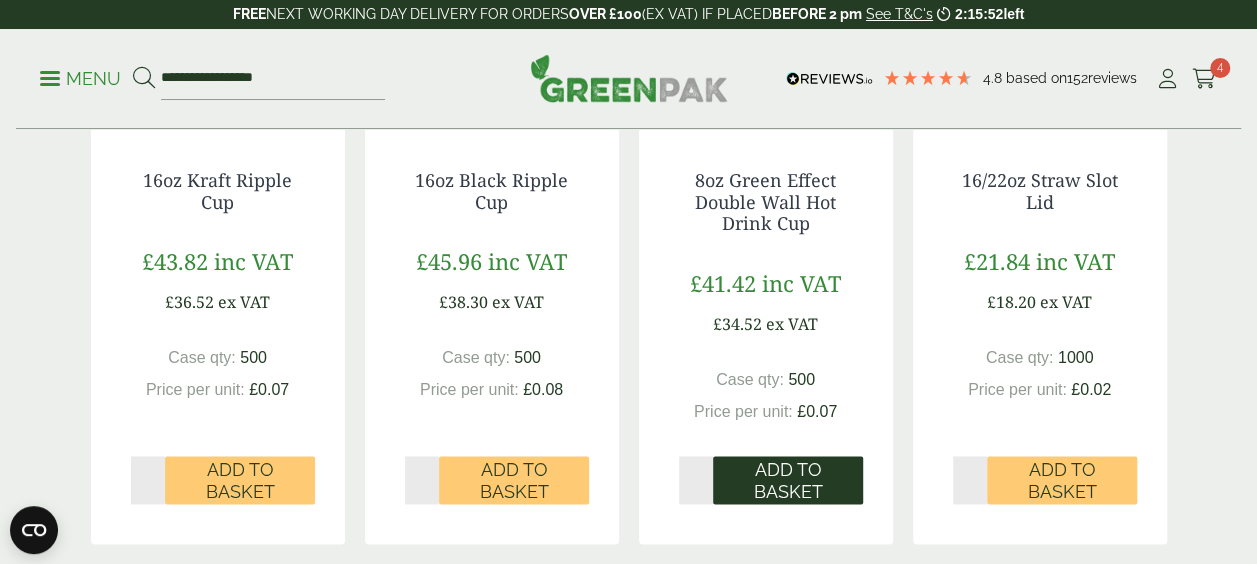 click on "Add to Basket" at bounding box center (788, 480) 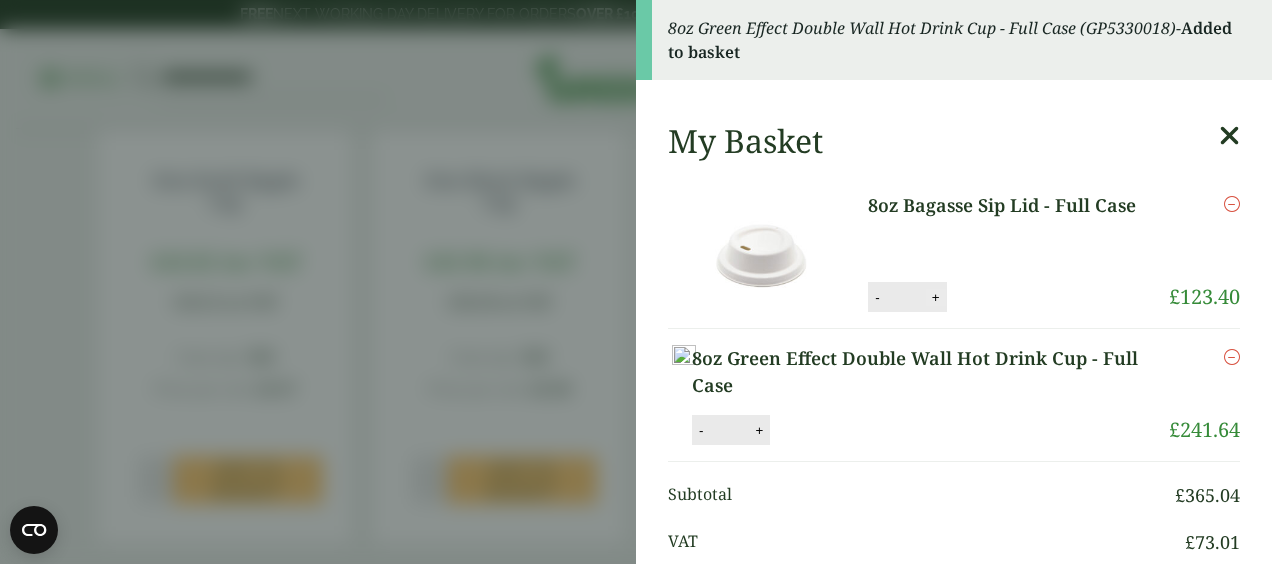 click on "+" at bounding box center (936, 297) 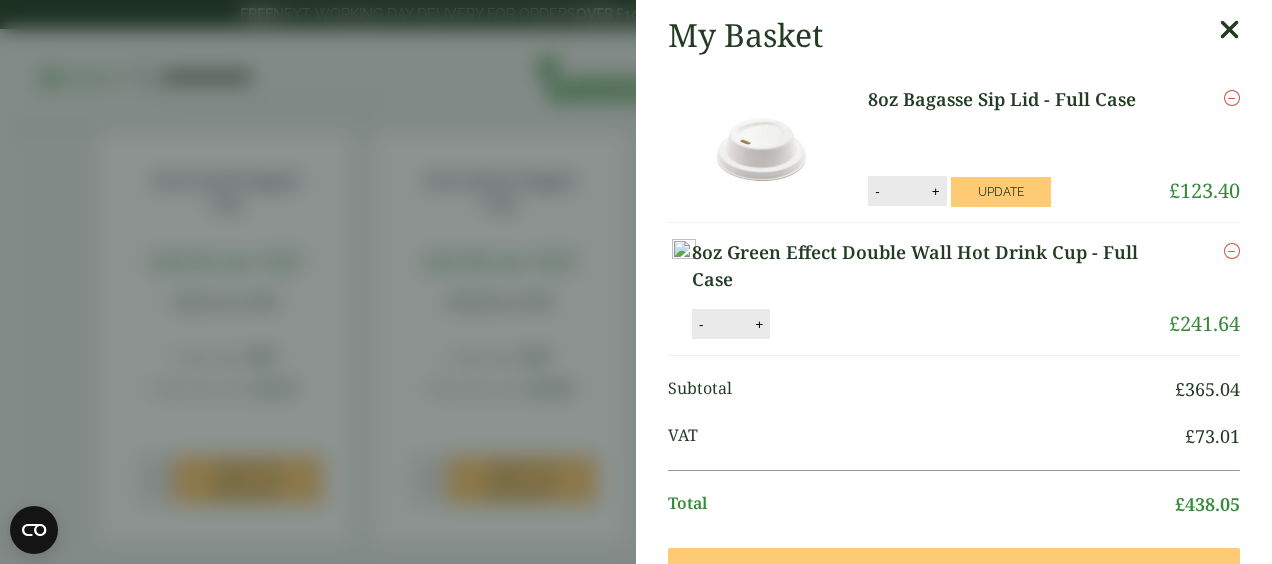 click at bounding box center (1229, 30) 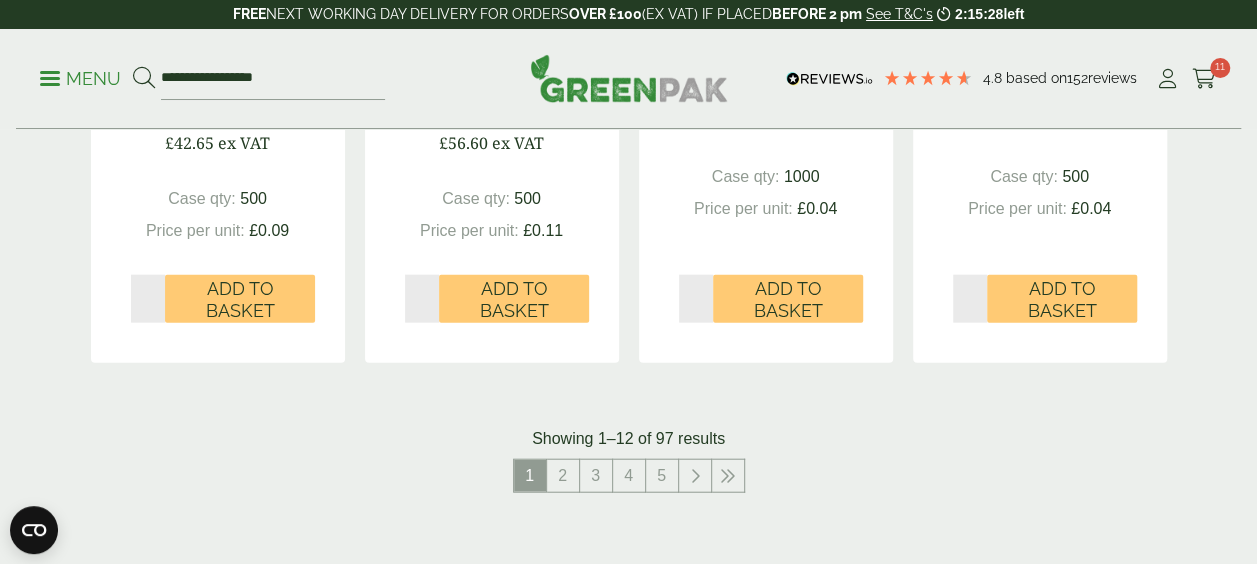scroll, scrollTop: 2140, scrollLeft: 0, axis: vertical 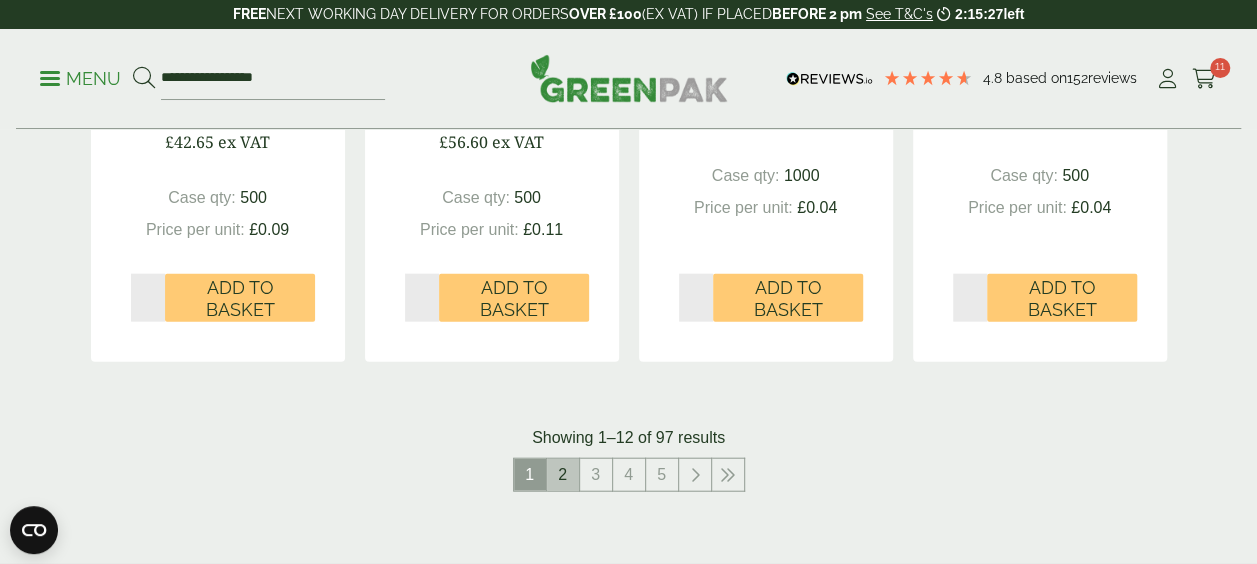 click on "2" at bounding box center (563, 475) 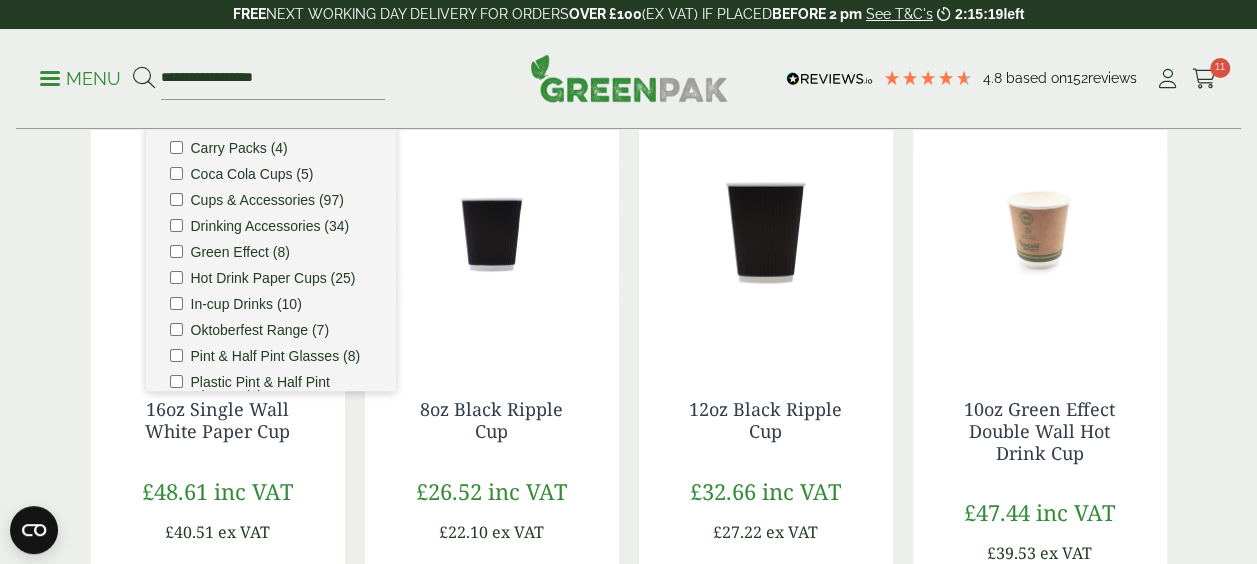 scroll, scrollTop: 359, scrollLeft: 0, axis: vertical 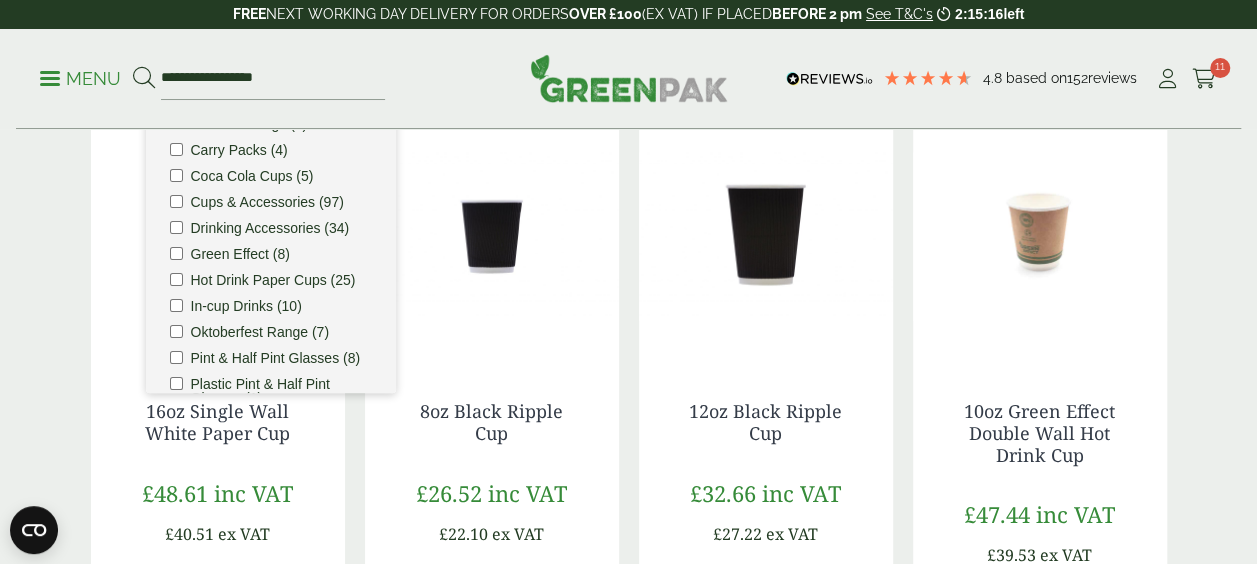 click on "Cups & Accessories
So your beer gardens are always ready, we have a vast range of plastic pint glasses & wine glasses. Our range also includes smoothie cups of various sizes.
Categories
Carafes & Jugs (3)
Carry Packs (4)
Coca Cola Cups (5)" at bounding box center [628, 1004] 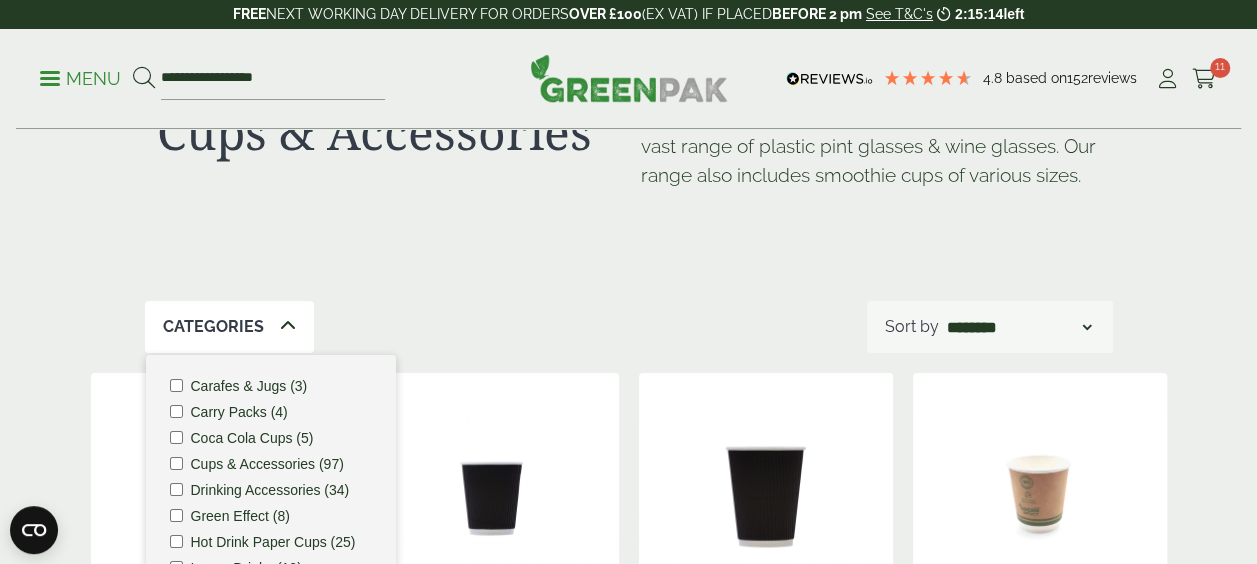 scroll, scrollTop: 139, scrollLeft: 0, axis: vertical 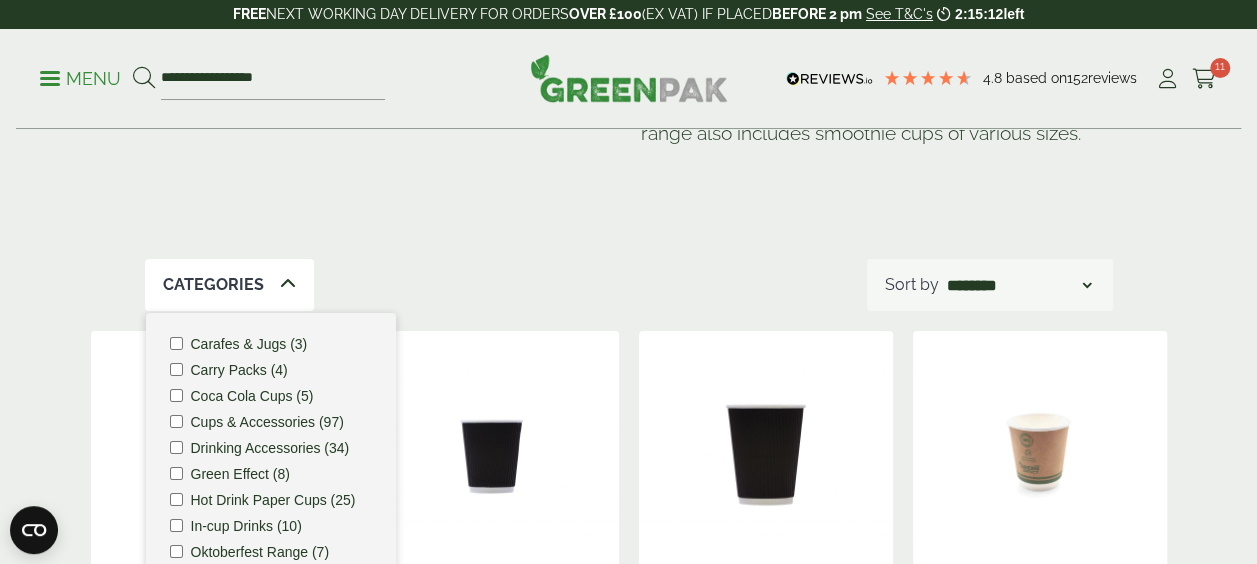 click at bounding box center (288, 284) 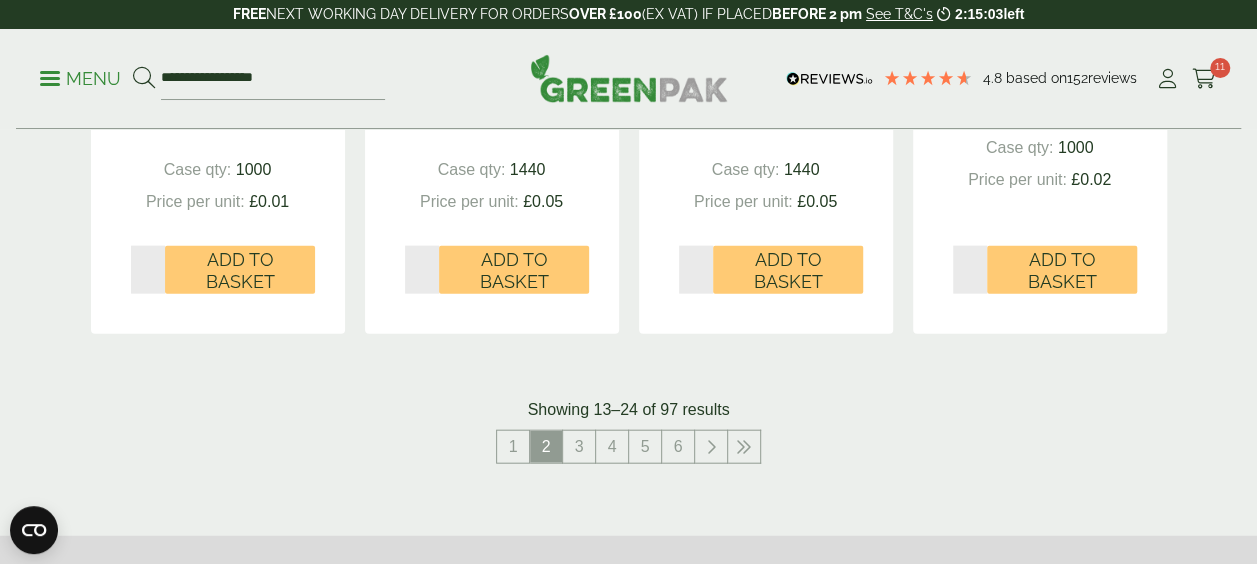scroll, scrollTop: 2210, scrollLeft: 0, axis: vertical 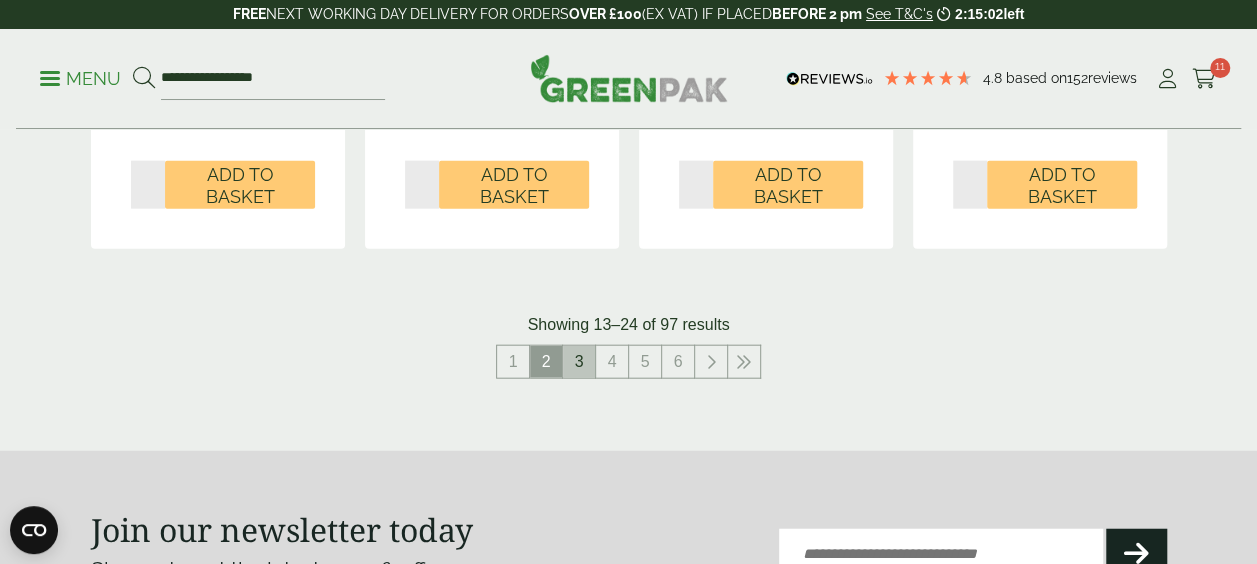 click on "3" at bounding box center [579, 362] 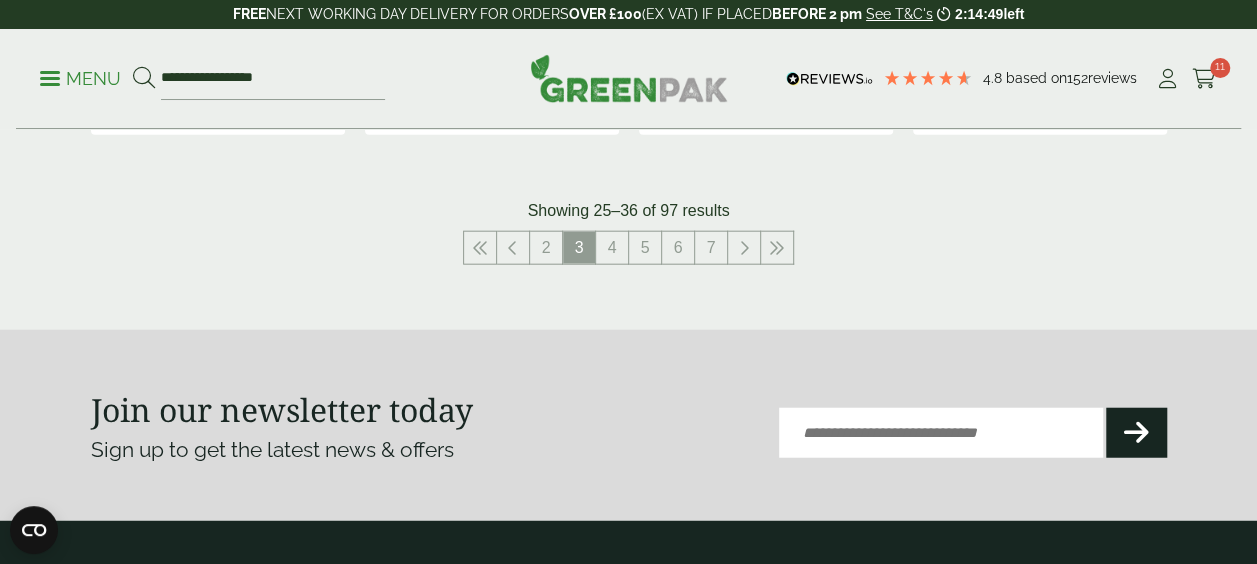 scroll, scrollTop: 2246, scrollLeft: 0, axis: vertical 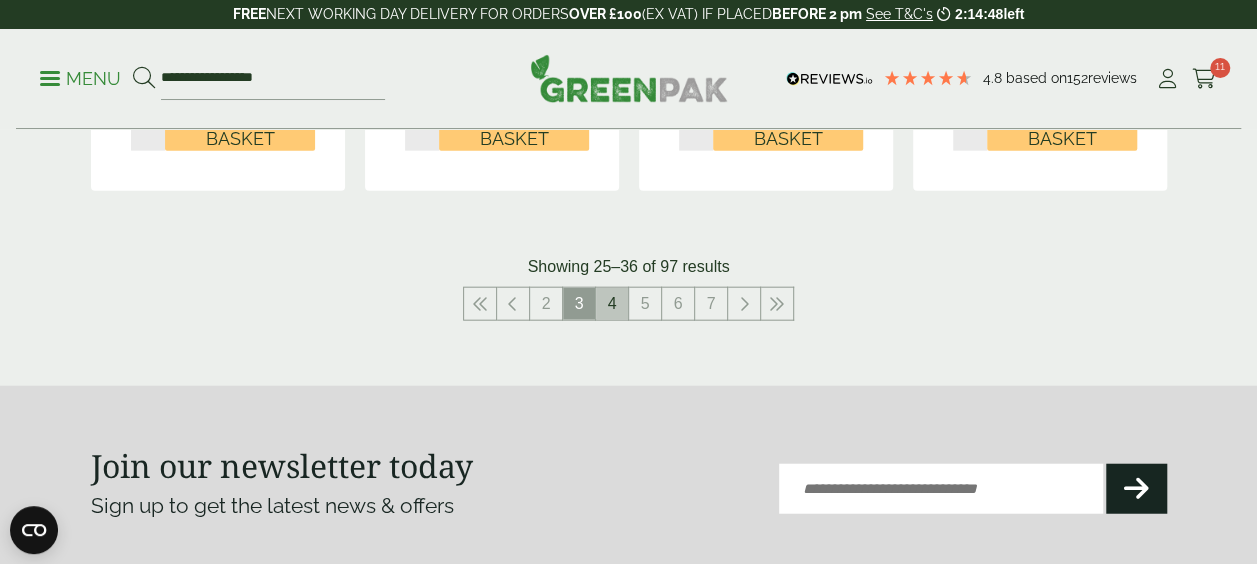 click on "4" at bounding box center [612, 304] 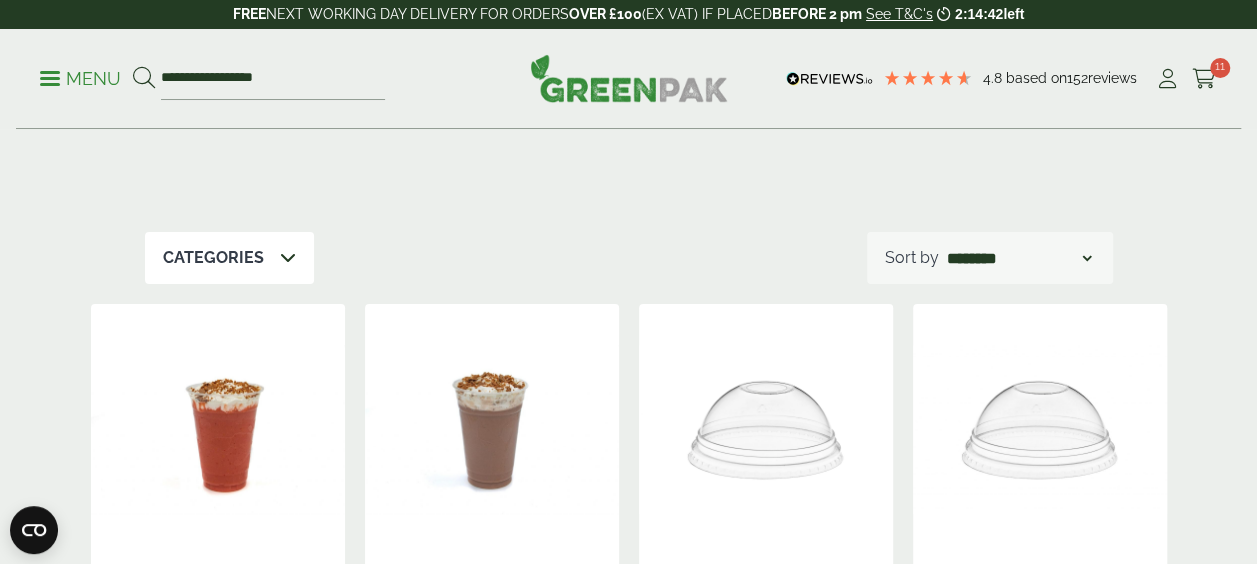 scroll, scrollTop: 0, scrollLeft: 0, axis: both 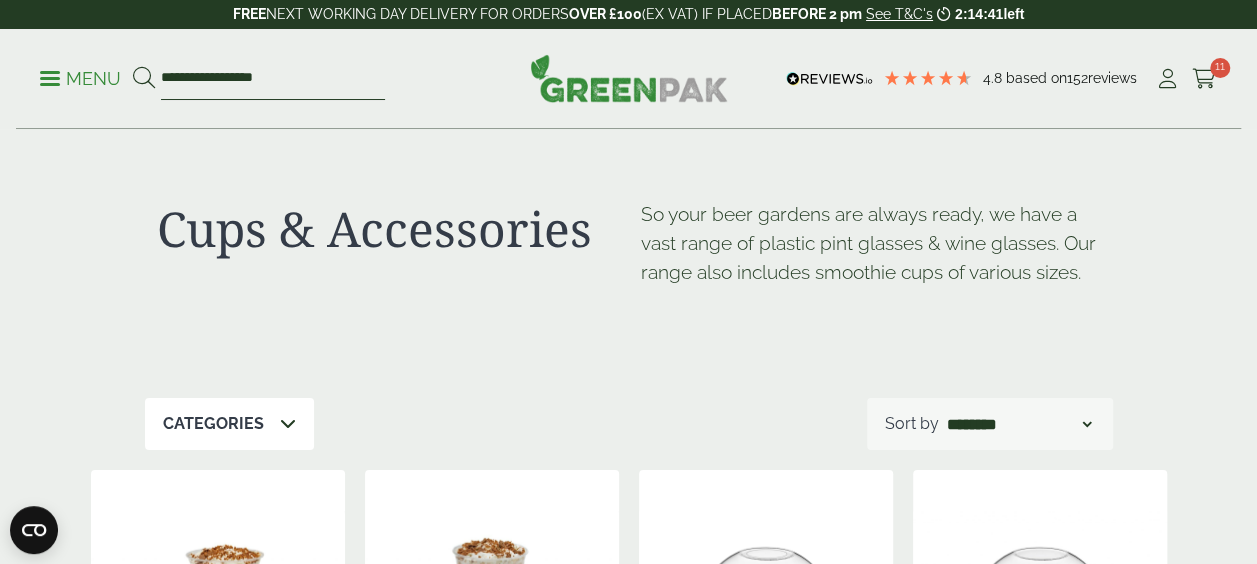 click on "**********" at bounding box center (273, 79) 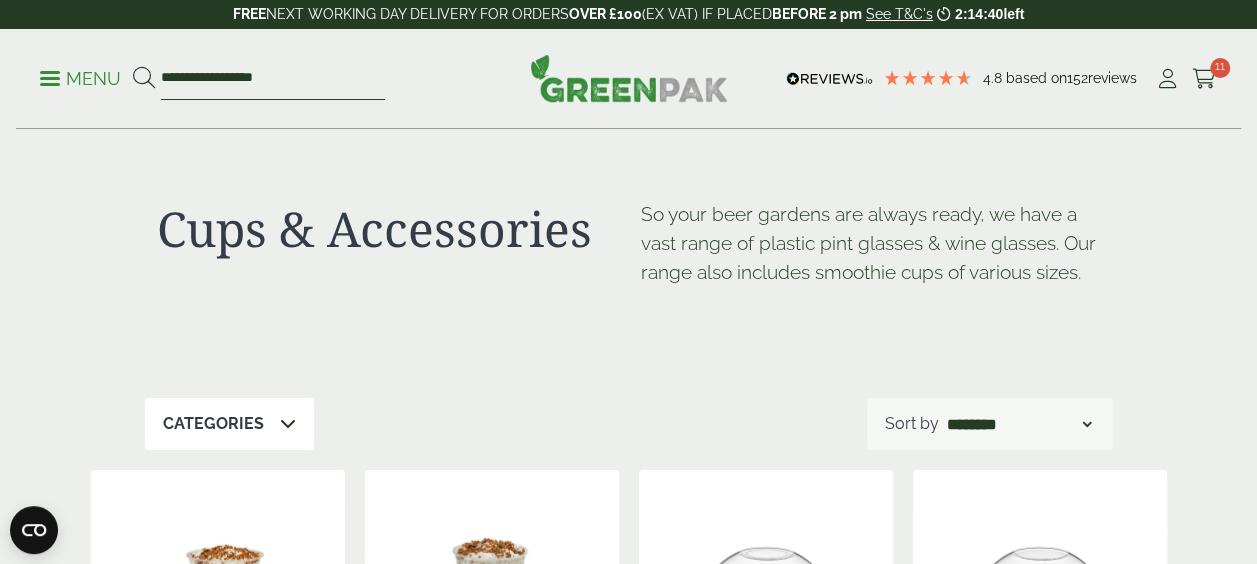 drag, startPoint x: 310, startPoint y: 77, endPoint x: 146, endPoint y: 80, distance: 164.02744 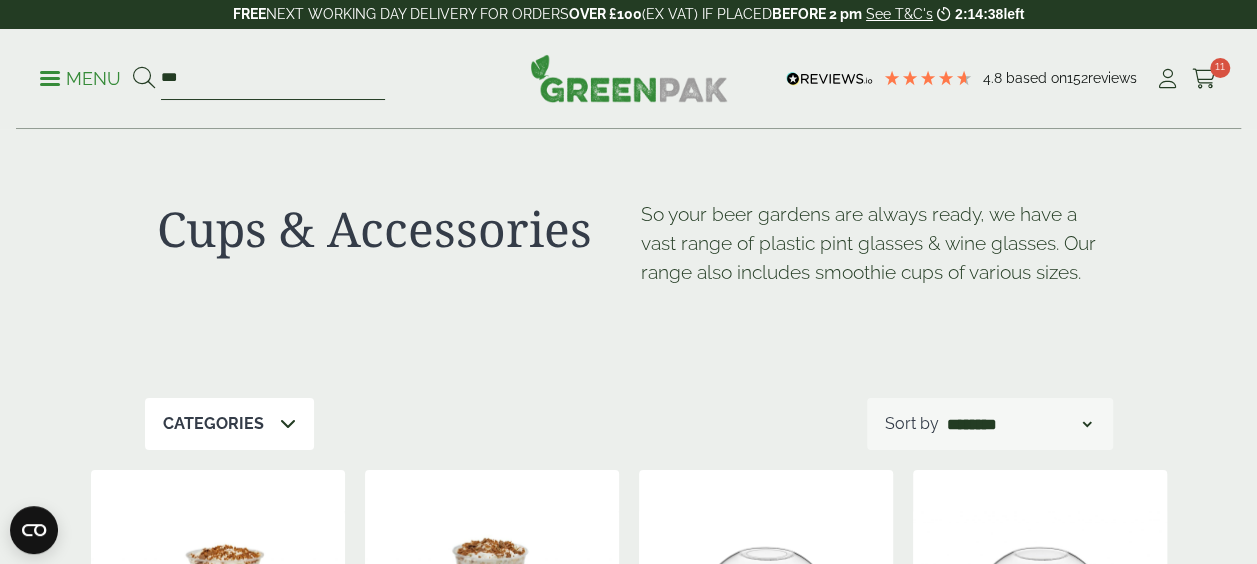 type on "***" 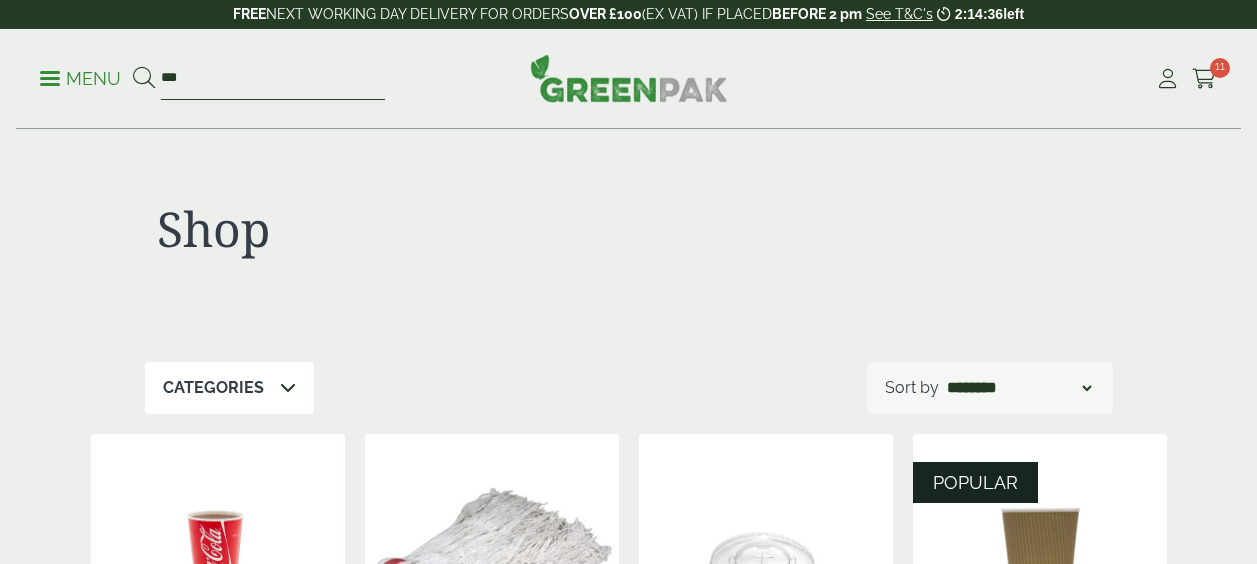 scroll, scrollTop: 0, scrollLeft: 0, axis: both 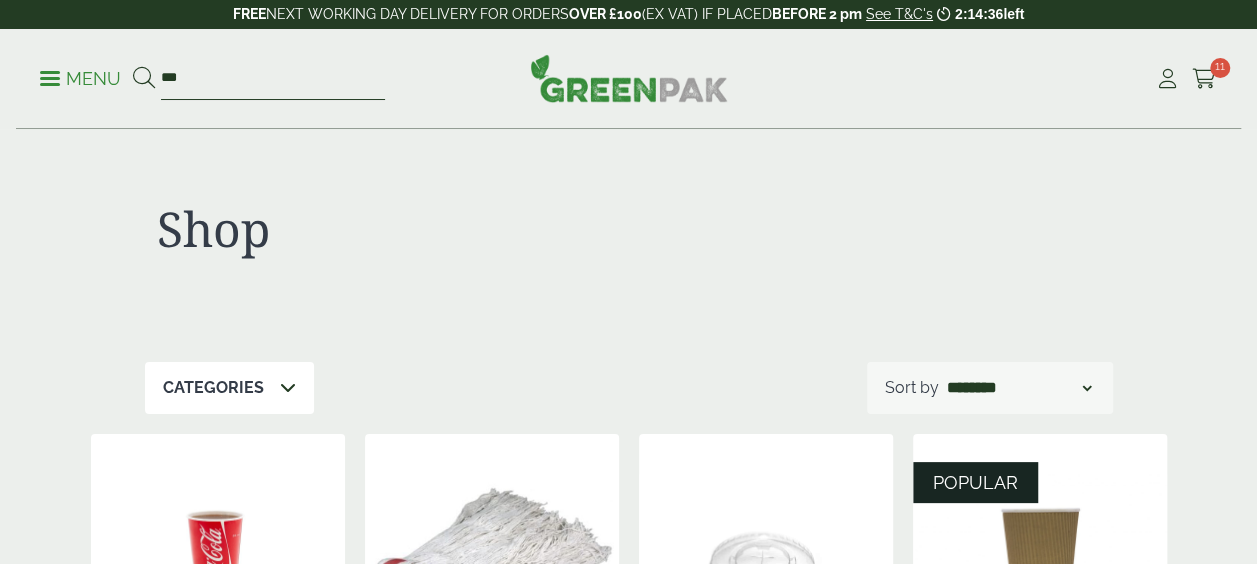 click on "***" at bounding box center [273, 79] 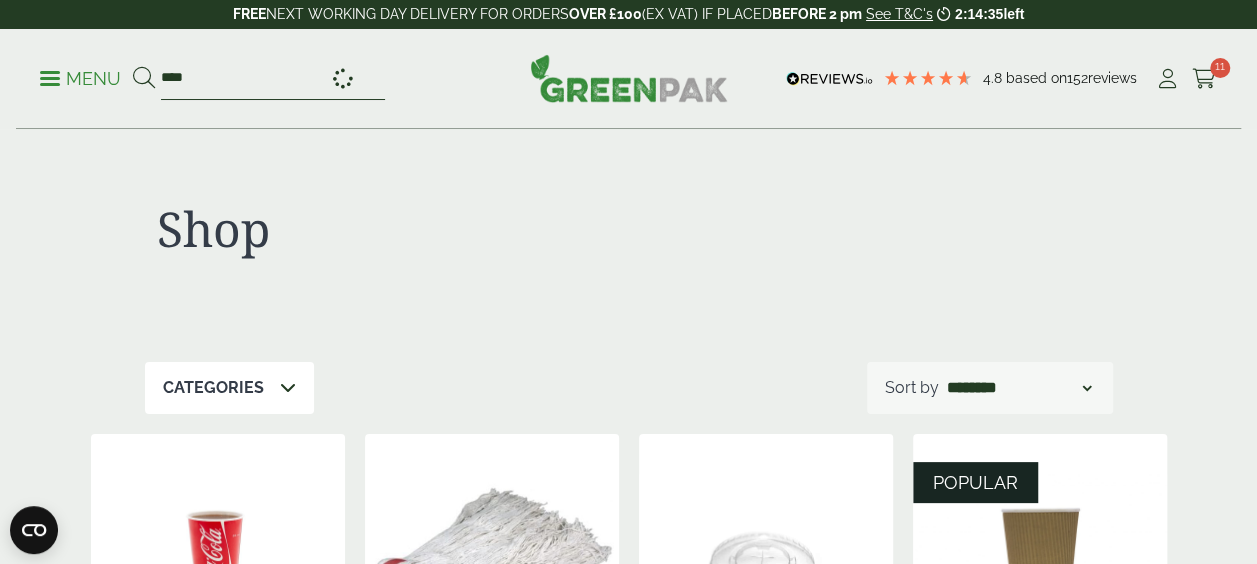 type on "****" 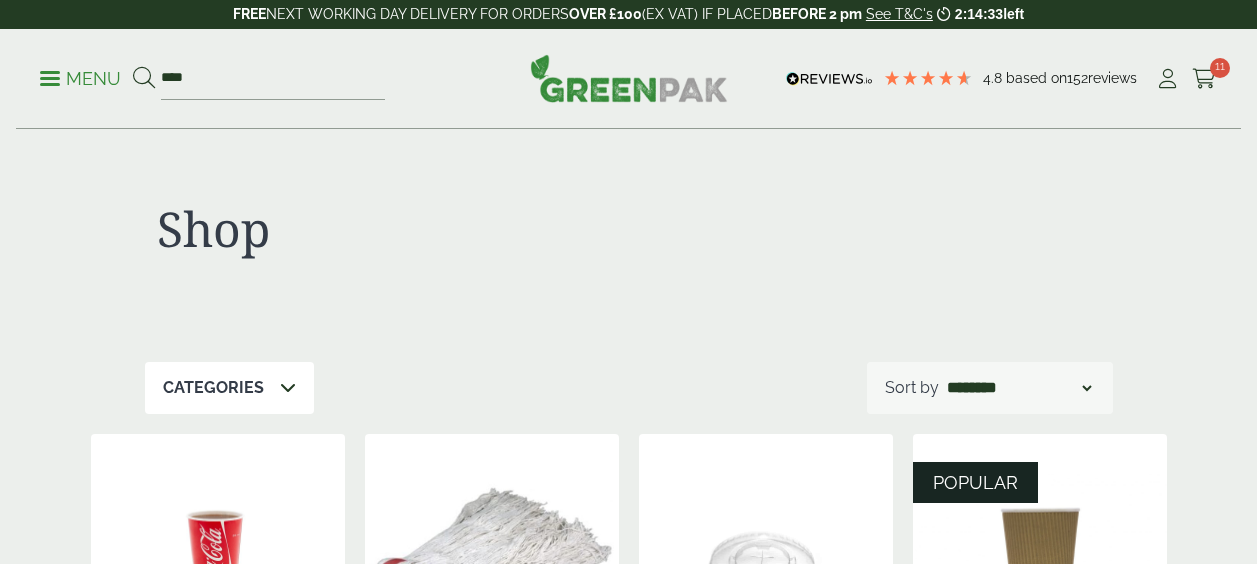 scroll, scrollTop: 0, scrollLeft: 0, axis: both 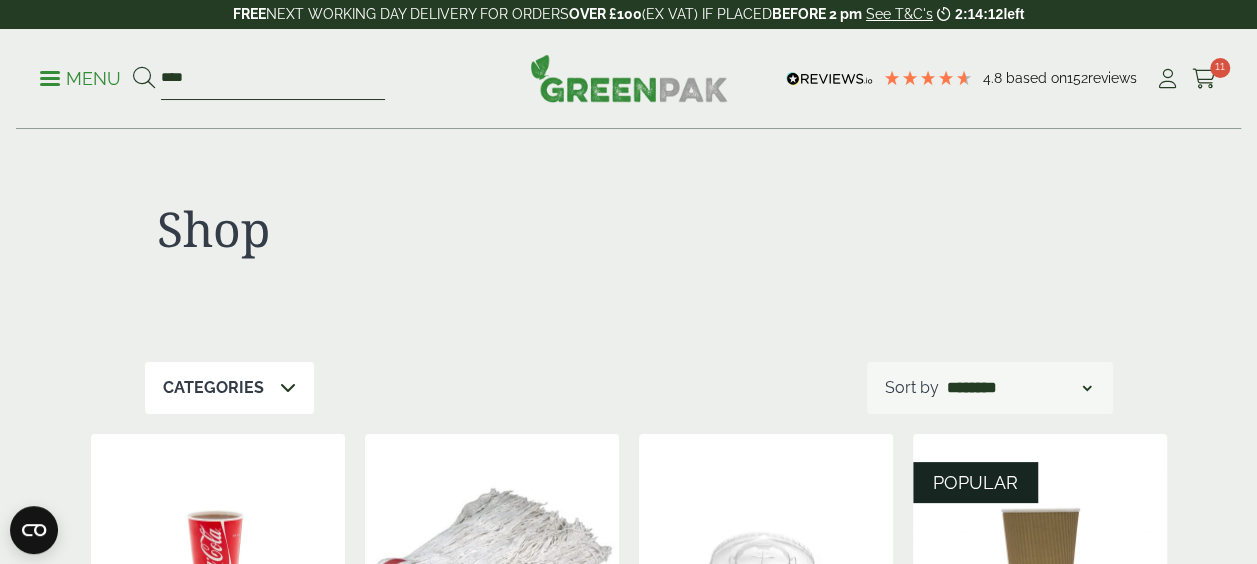 drag, startPoint x: 249, startPoint y: 79, endPoint x: 132, endPoint y: 63, distance: 118.08895 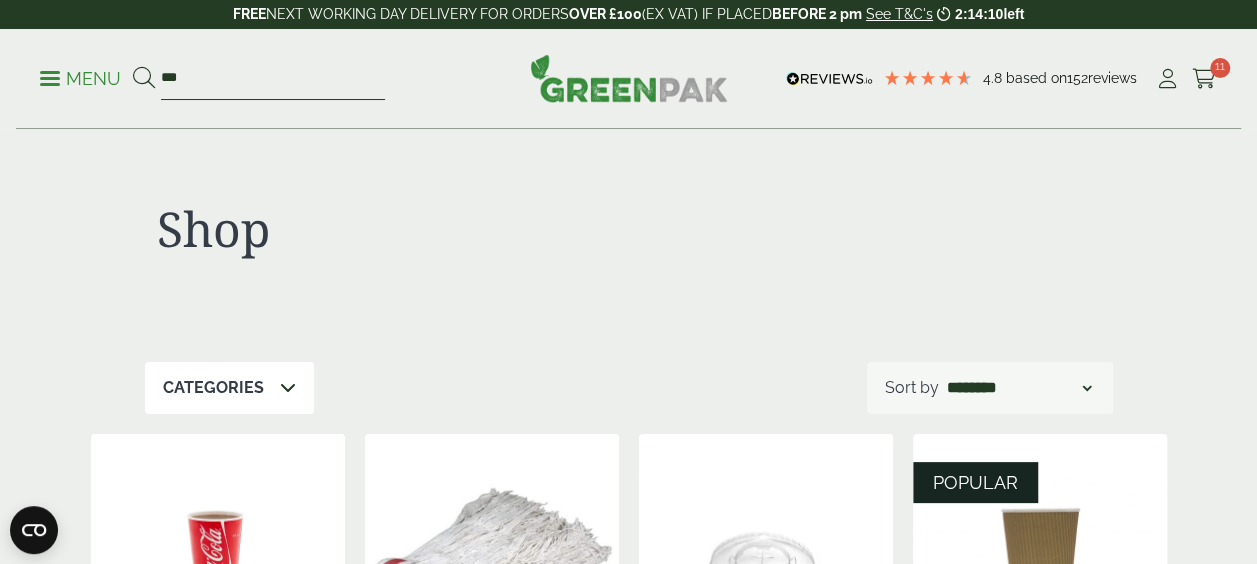 type on "***" 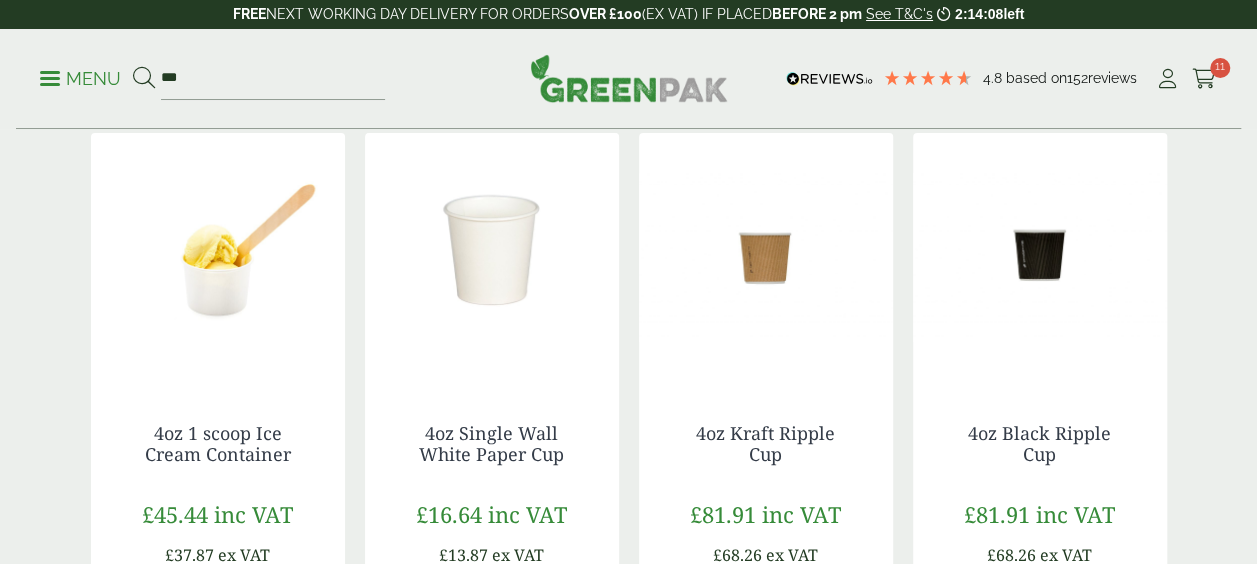 scroll, scrollTop: 0, scrollLeft: 0, axis: both 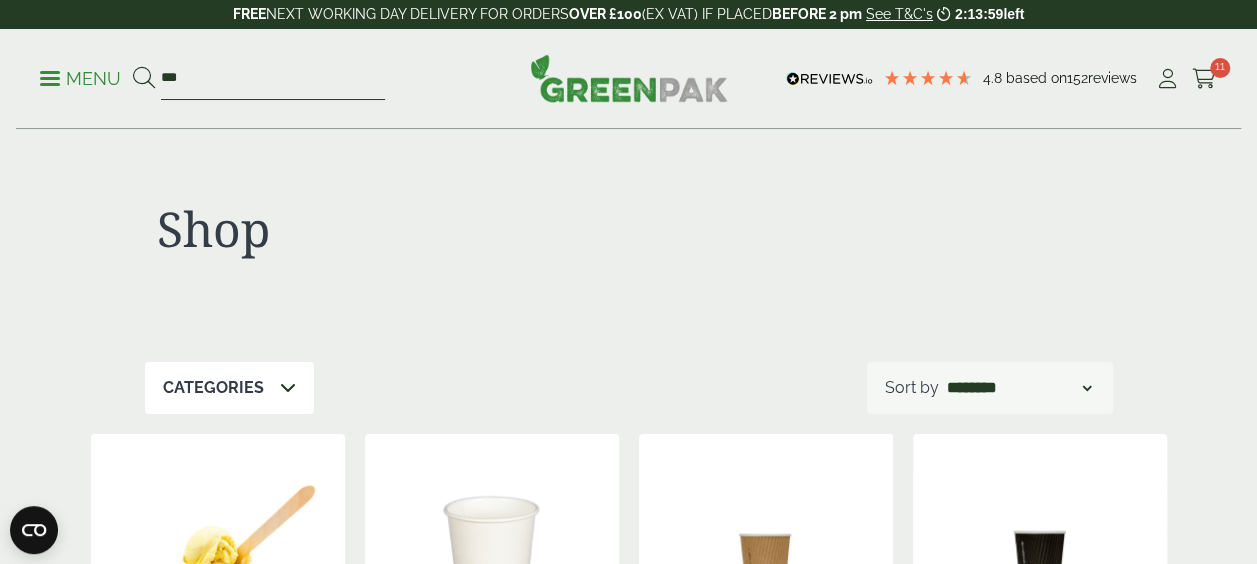 drag, startPoint x: 284, startPoint y: 80, endPoint x: 149, endPoint y: 76, distance: 135.05925 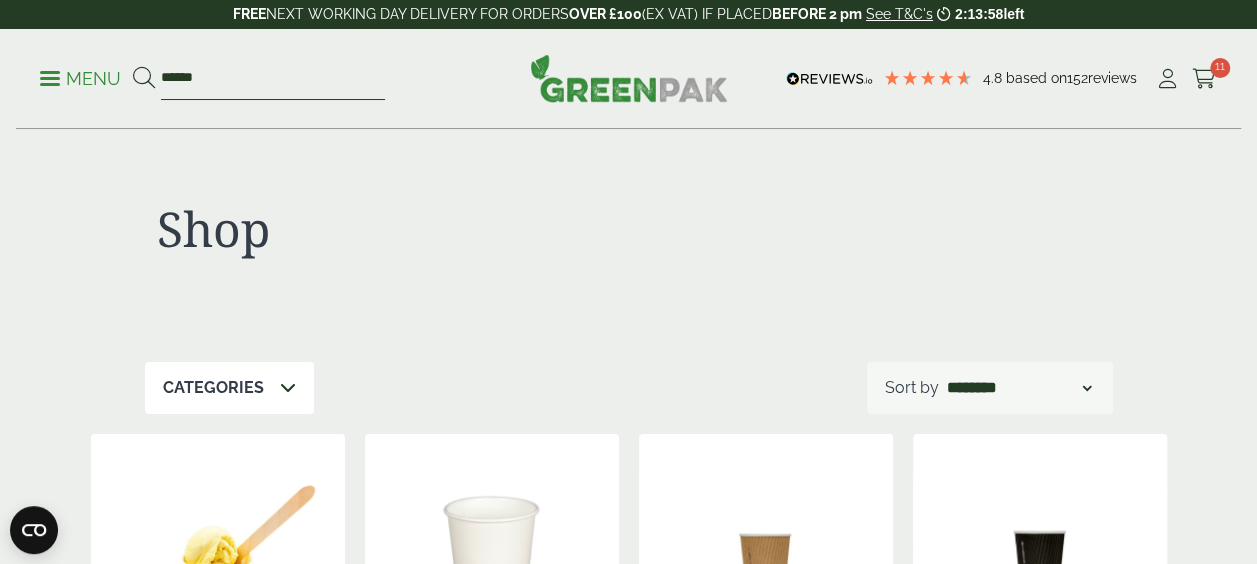type on "******" 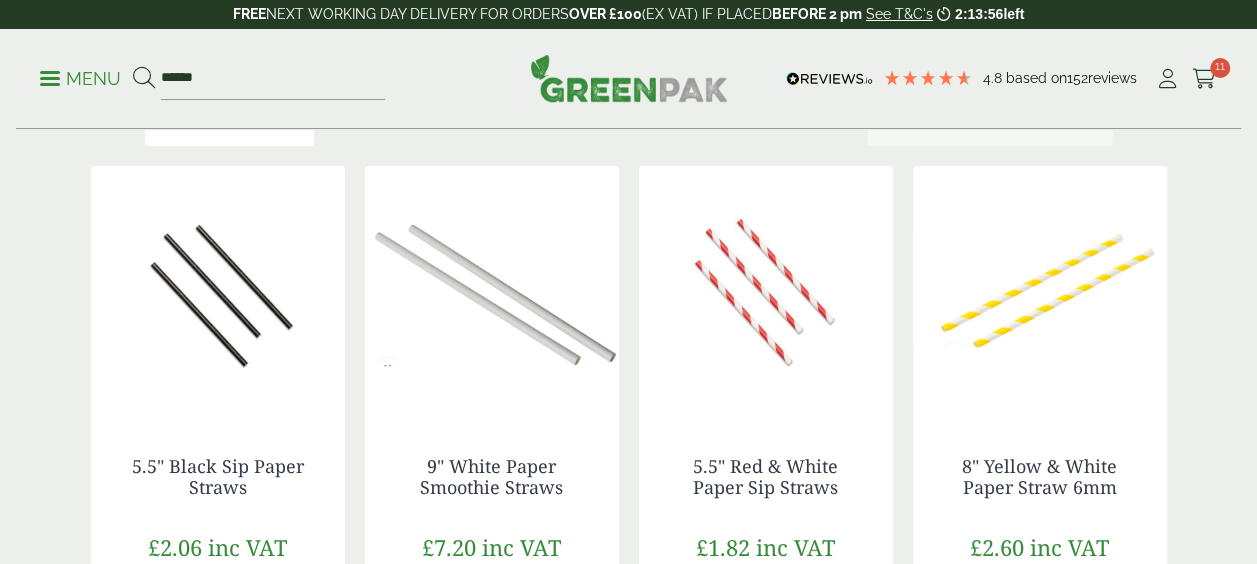 scroll, scrollTop: 0, scrollLeft: 0, axis: both 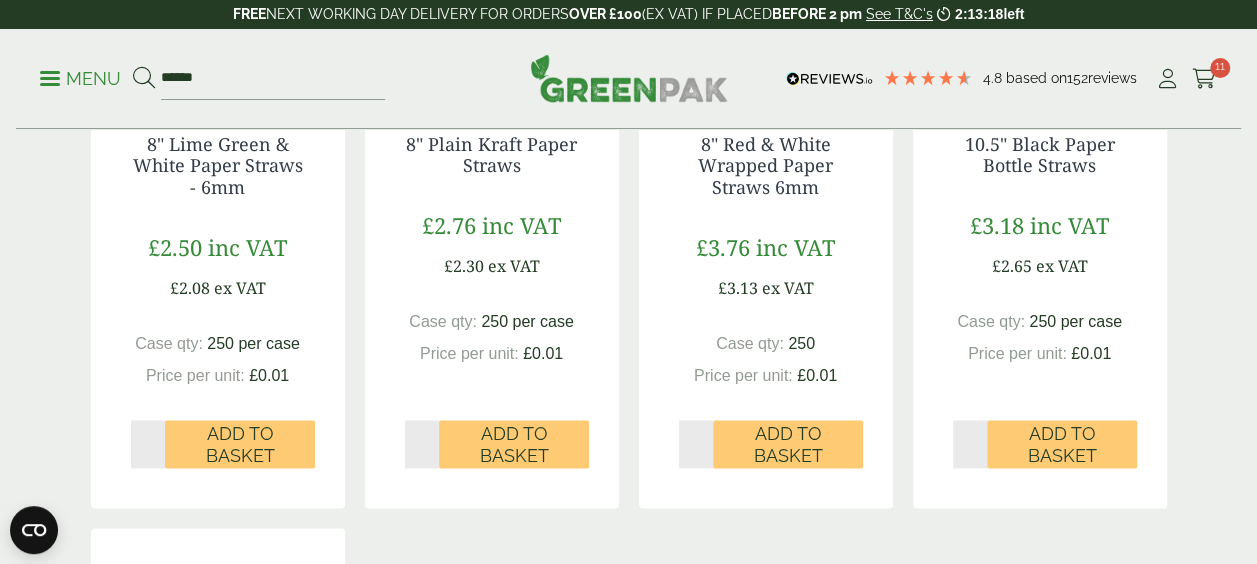 click on "*" at bounding box center (422, 444) 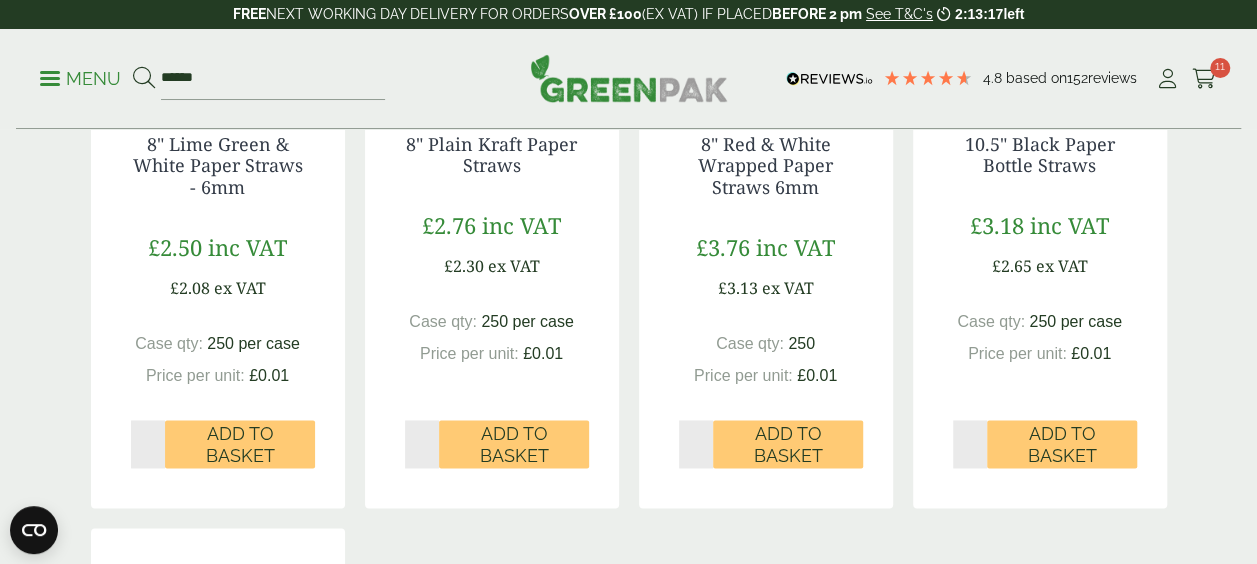 click on "*" at bounding box center [422, 444] 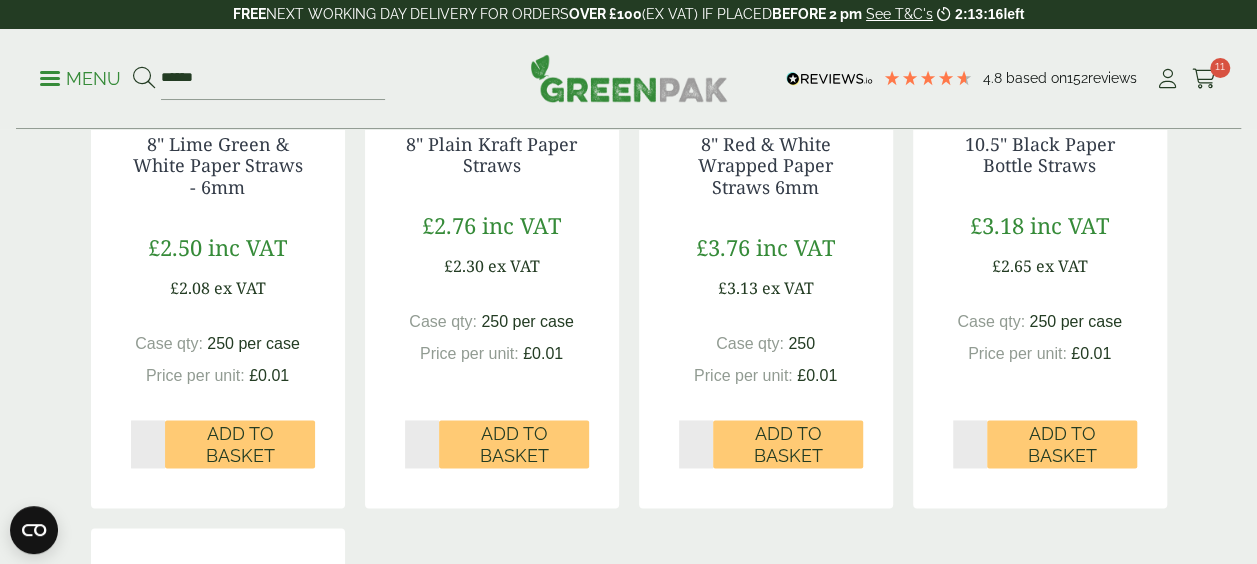 click on "*" at bounding box center [422, 444] 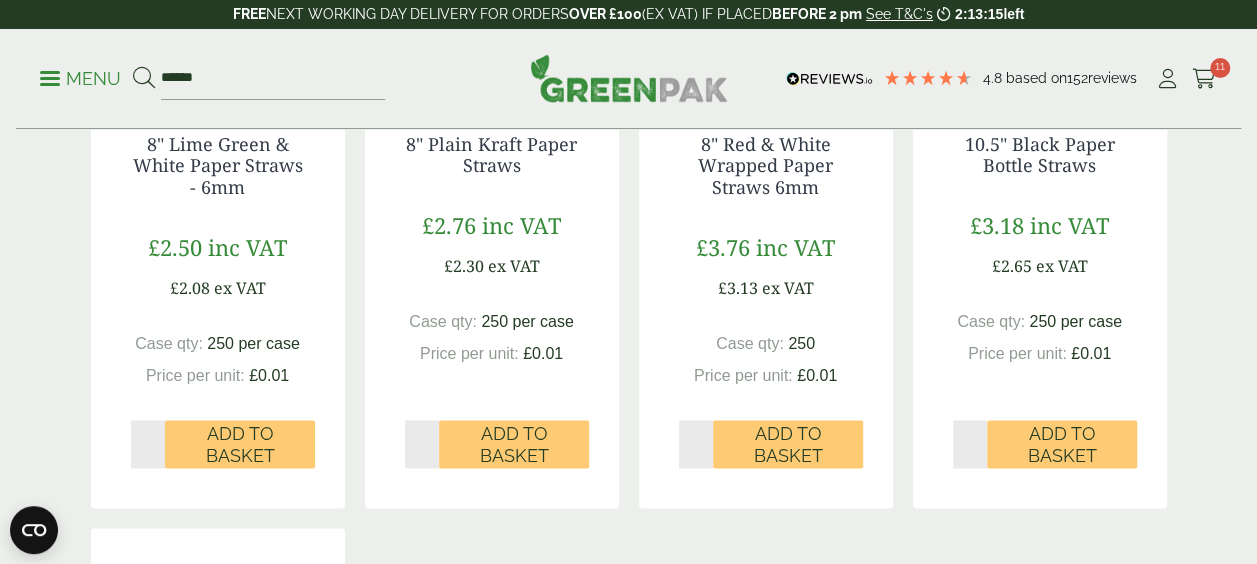 click on "**" at bounding box center [422, 444] 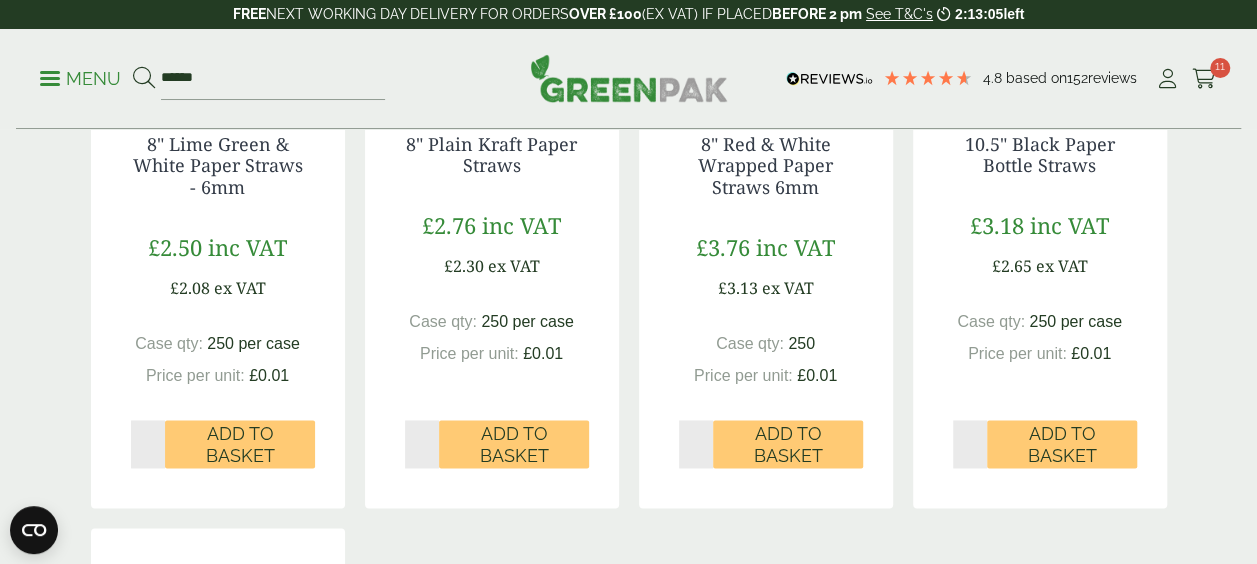 click on "**" at bounding box center (422, 444) 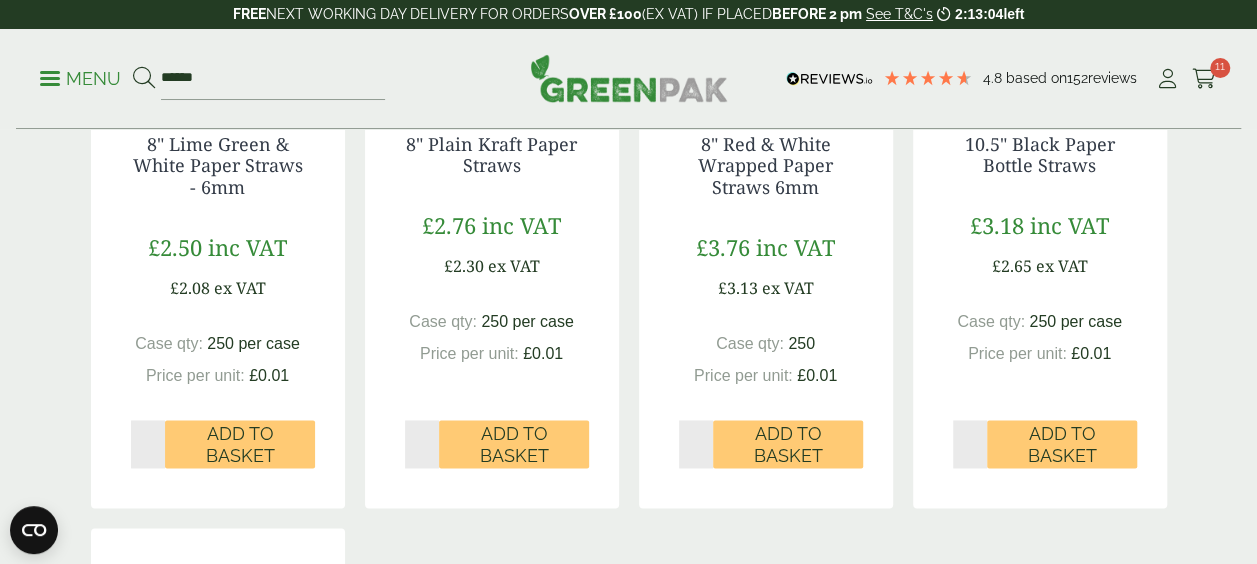click on "**" at bounding box center [422, 444] 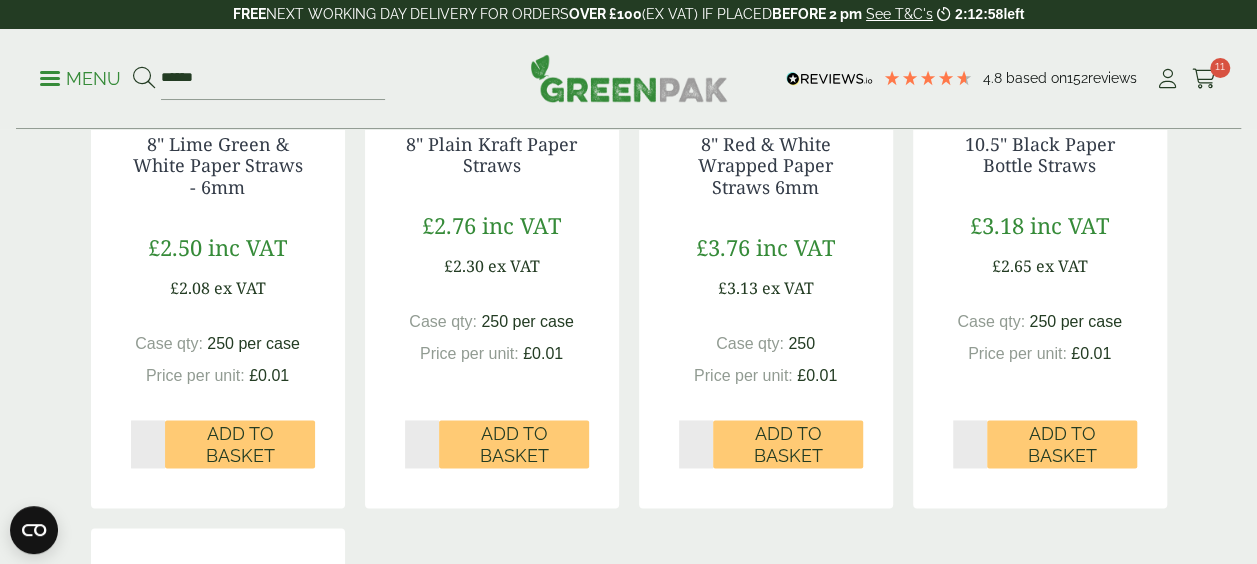 click on "**" at bounding box center [422, 444] 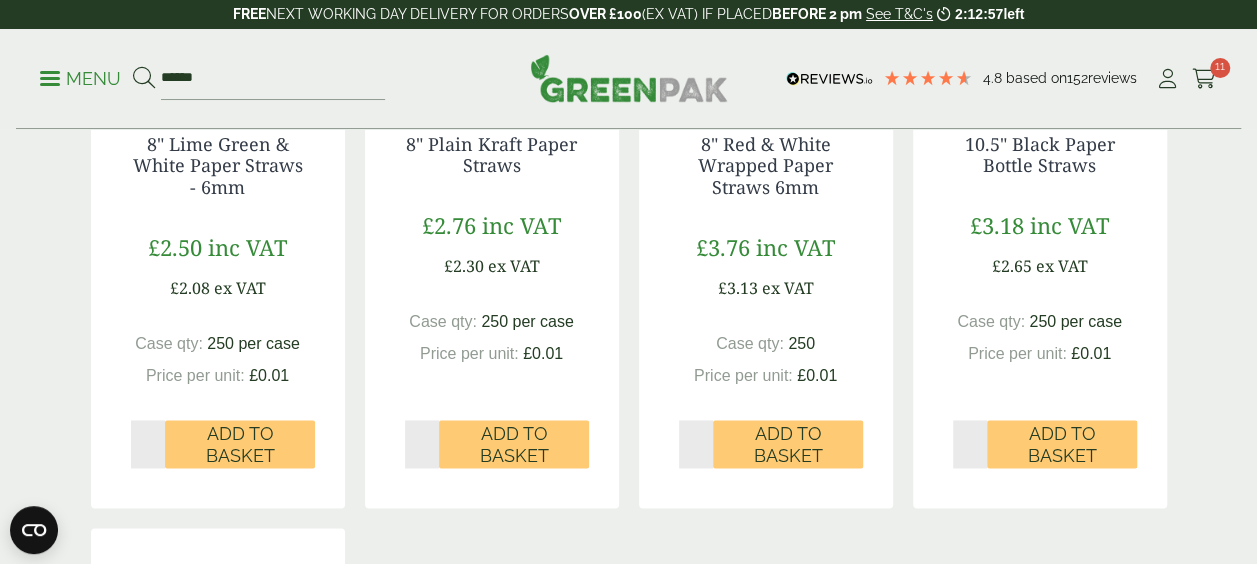 click on "**" at bounding box center (422, 444) 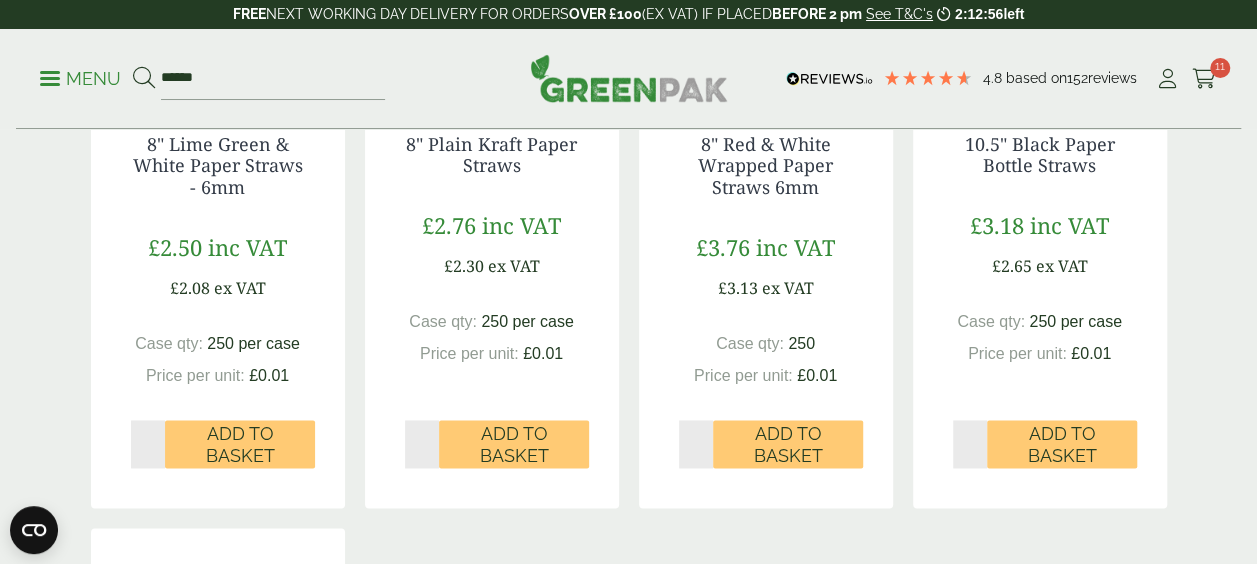 click on "**" at bounding box center [422, 444] 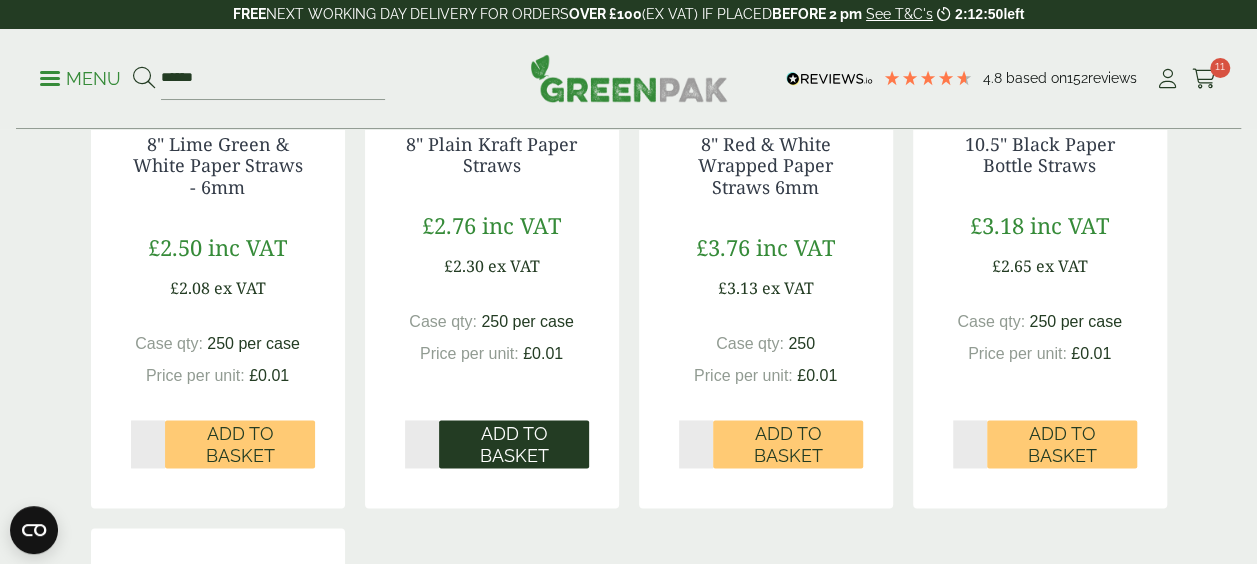 click on "Add to Basket" at bounding box center (514, 444) 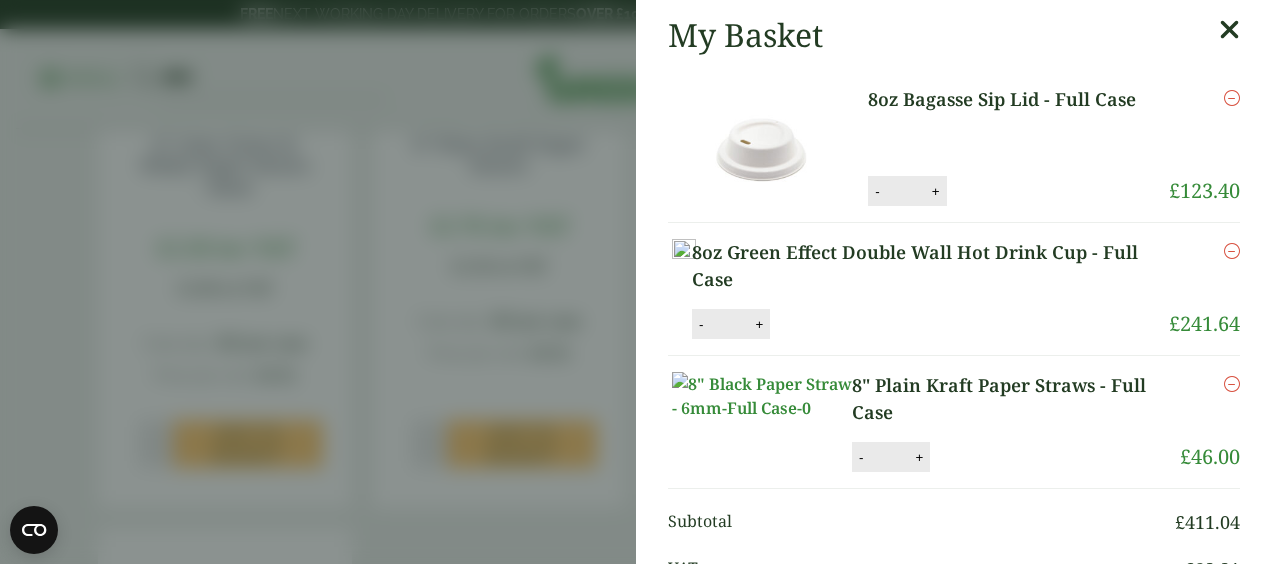 click at bounding box center (1229, 30) 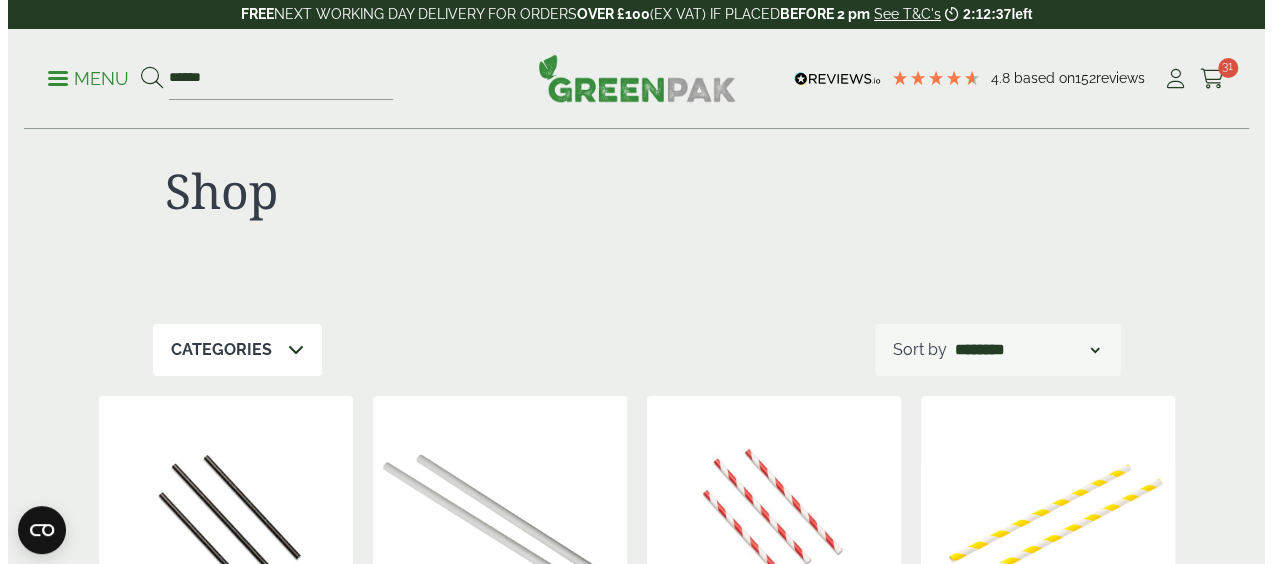 scroll, scrollTop: 0, scrollLeft: 0, axis: both 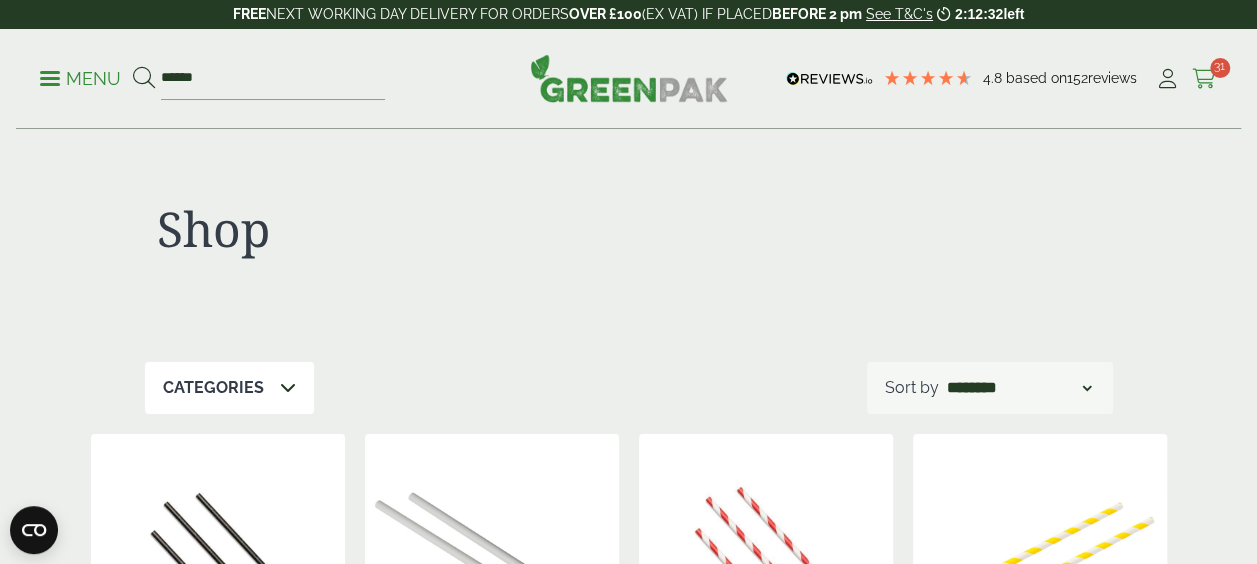 click at bounding box center (1204, 79) 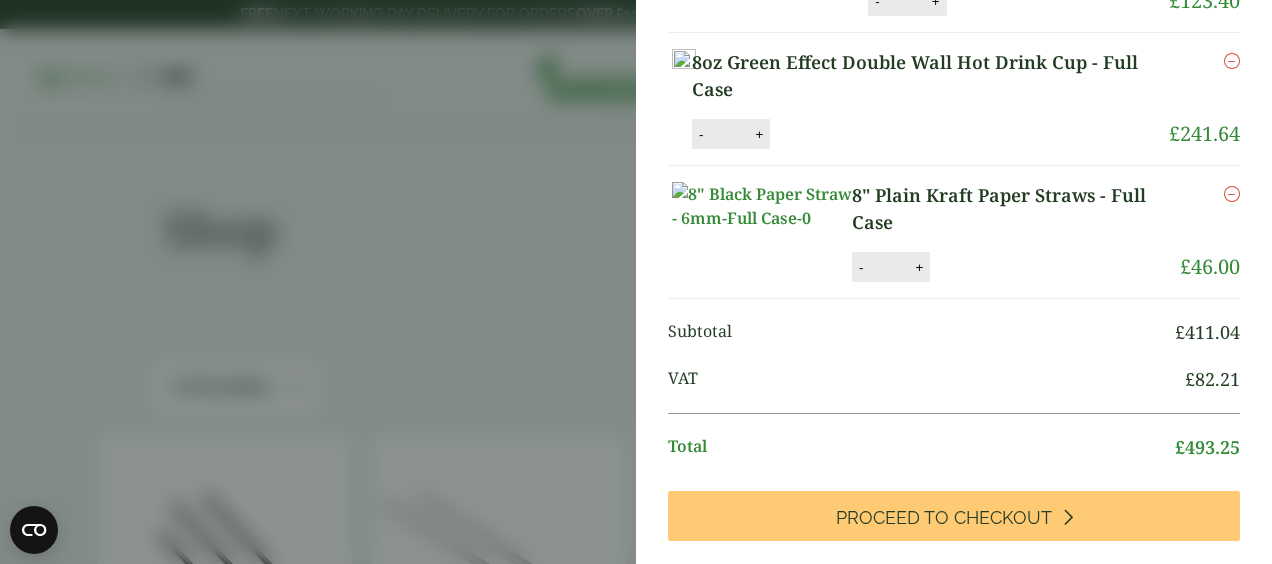 scroll, scrollTop: 226, scrollLeft: 0, axis: vertical 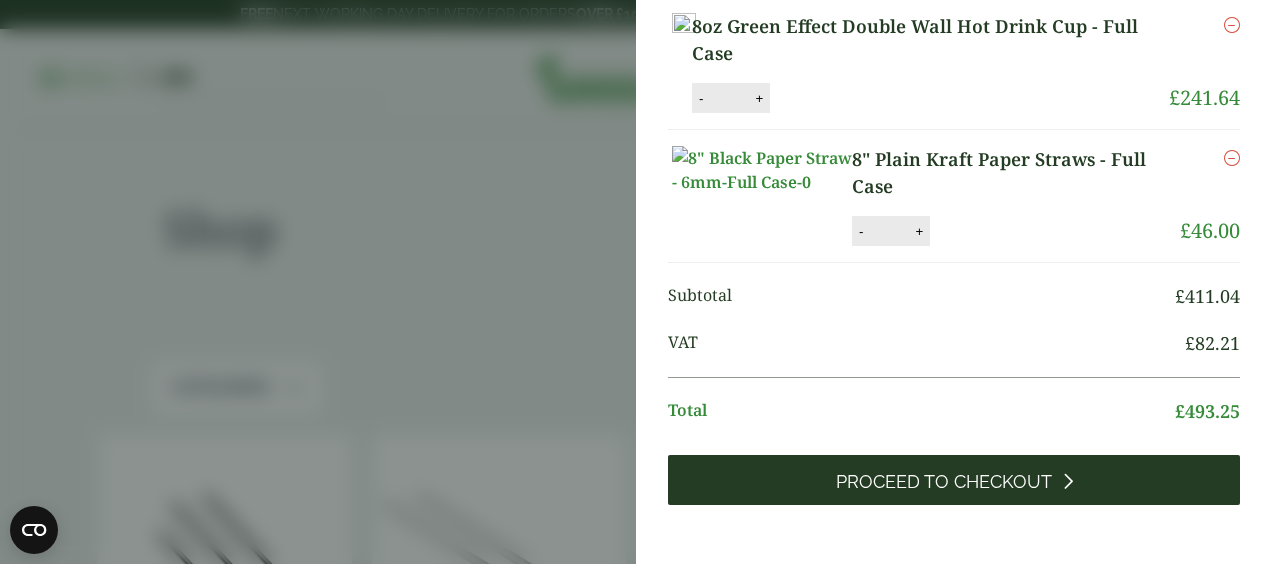 click on "Proceed to Checkout" at bounding box center (944, 482) 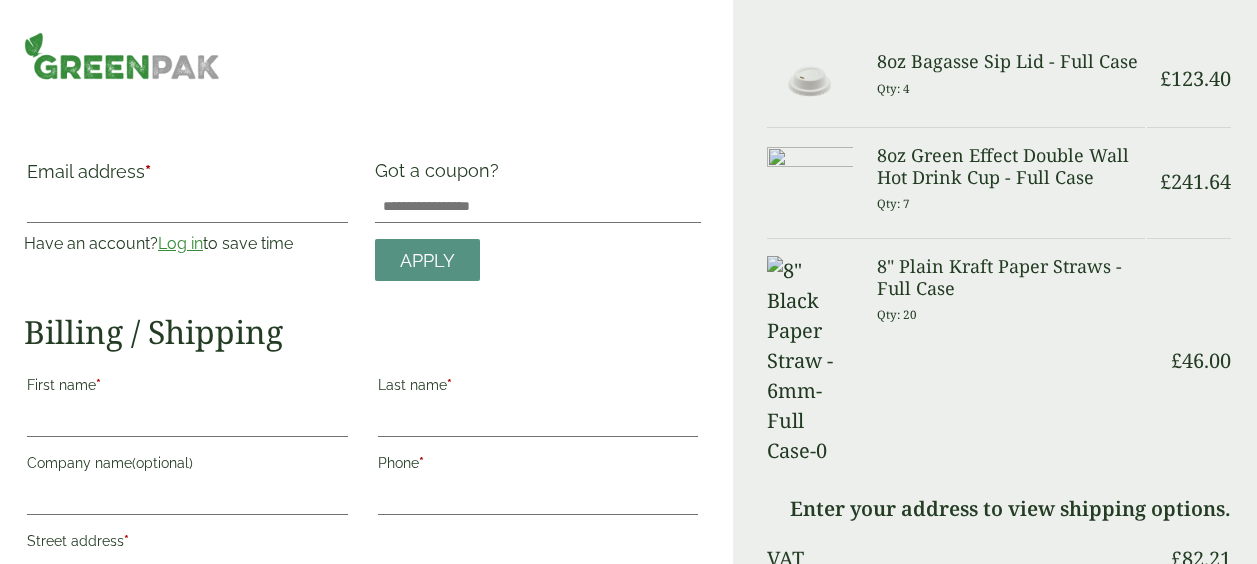 scroll, scrollTop: 0, scrollLeft: 0, axis: both 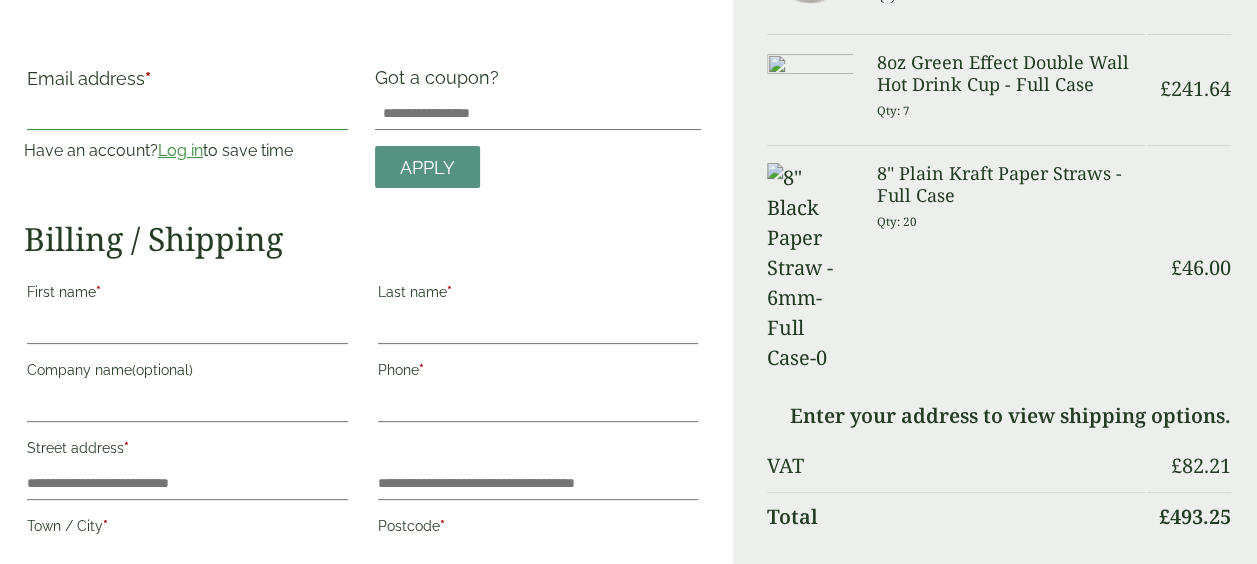 click on "Email address  *" at bounding box center (187, 114) 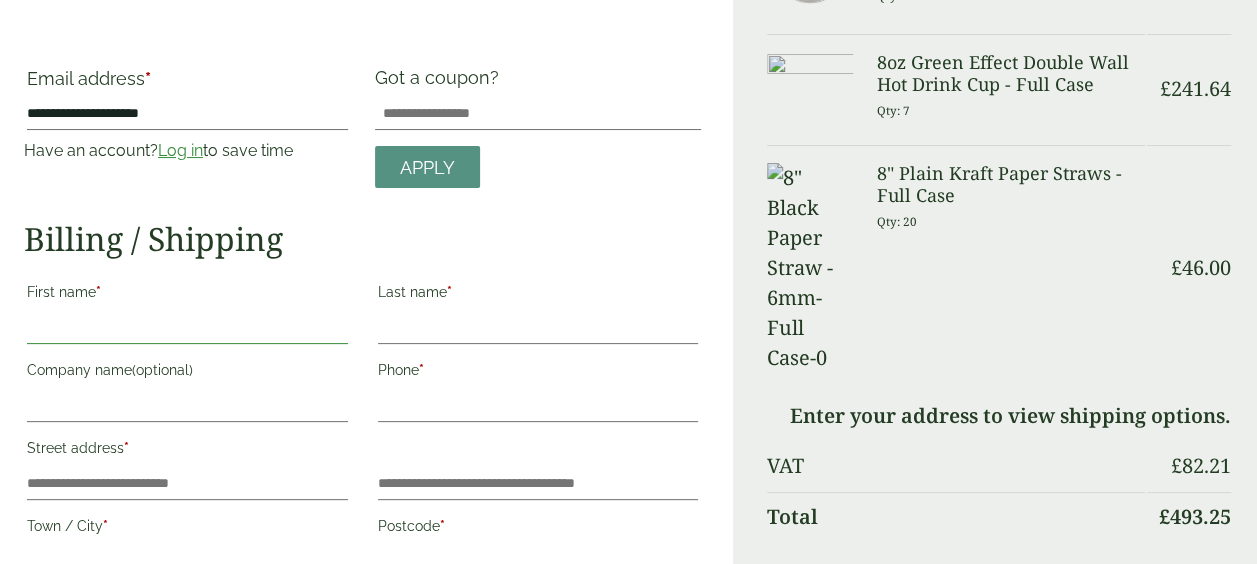 type on "***" 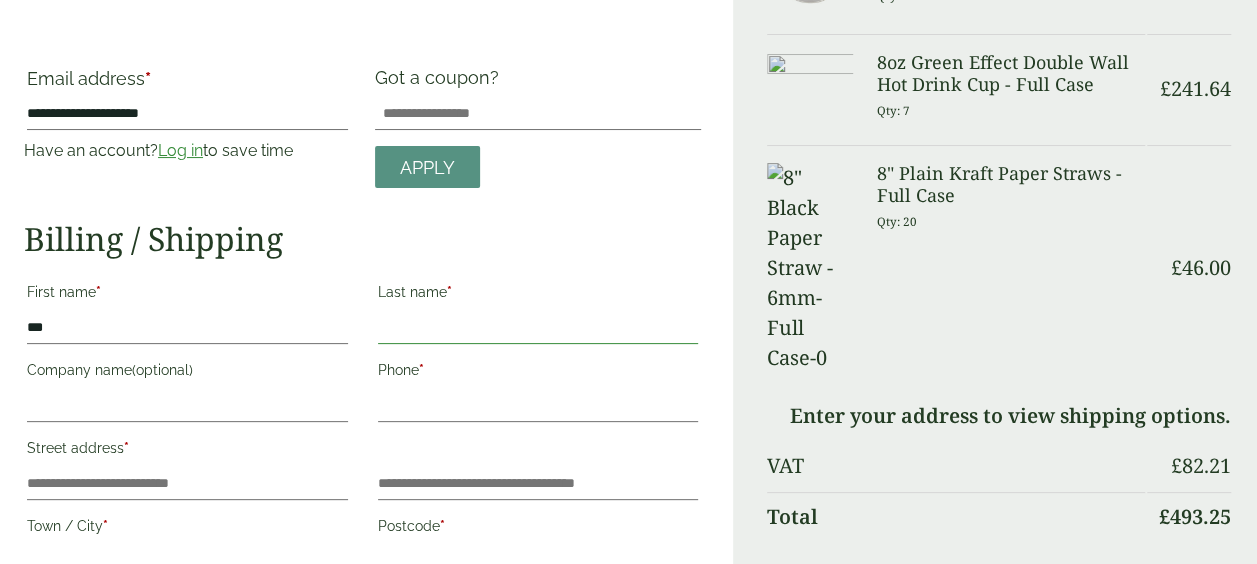 type on "*****" 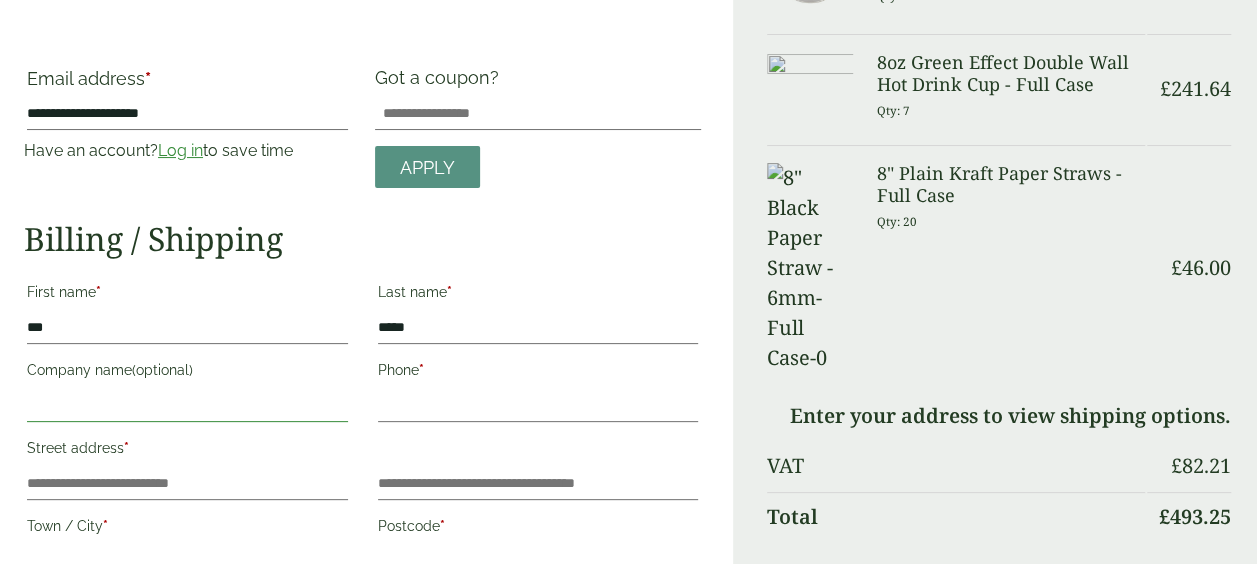 type on "**********" 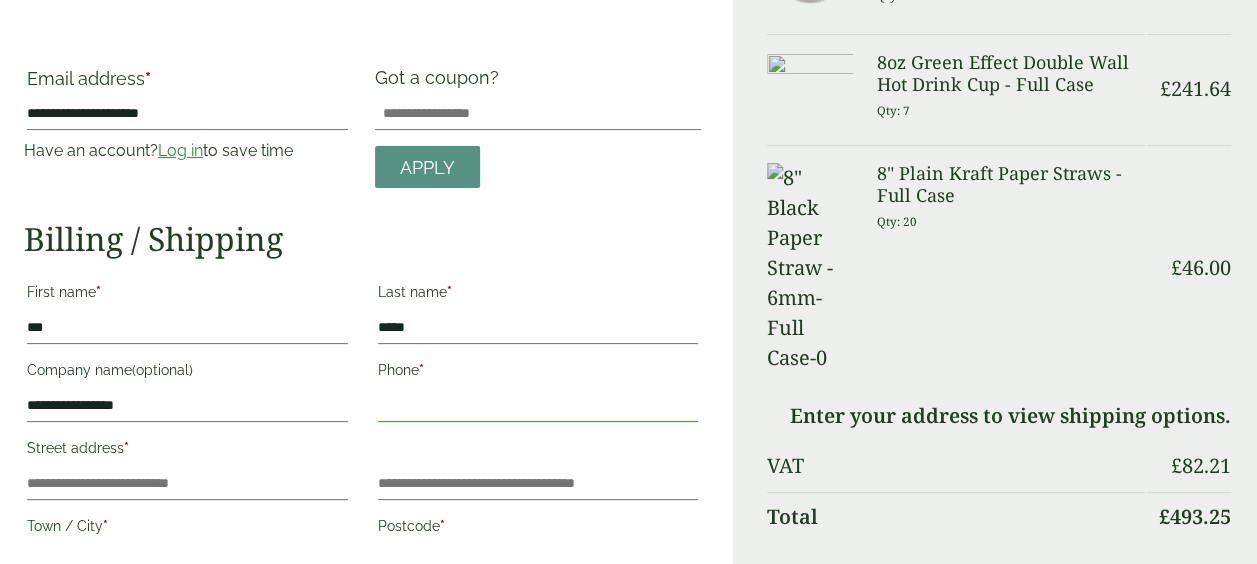 type on "**********" 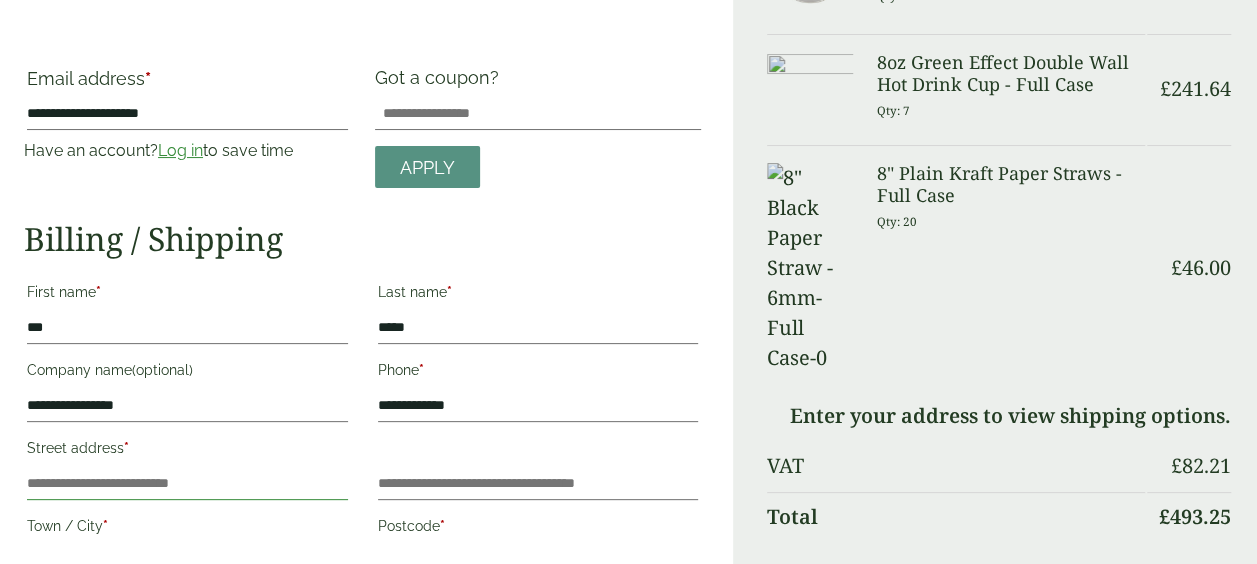 type on "**********" 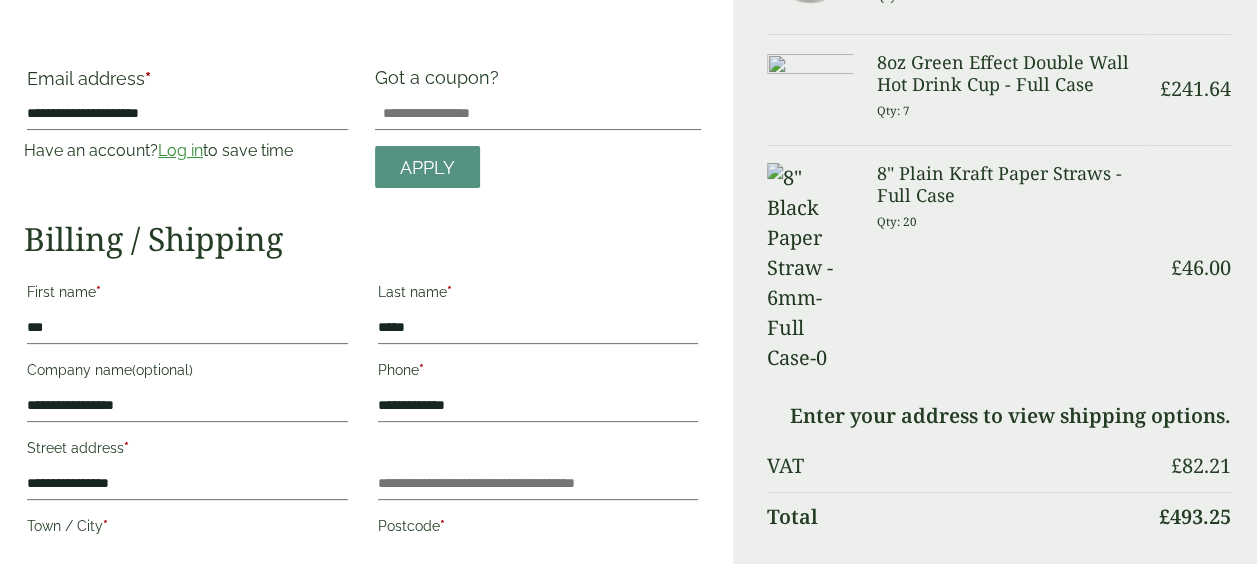 type on "**********" 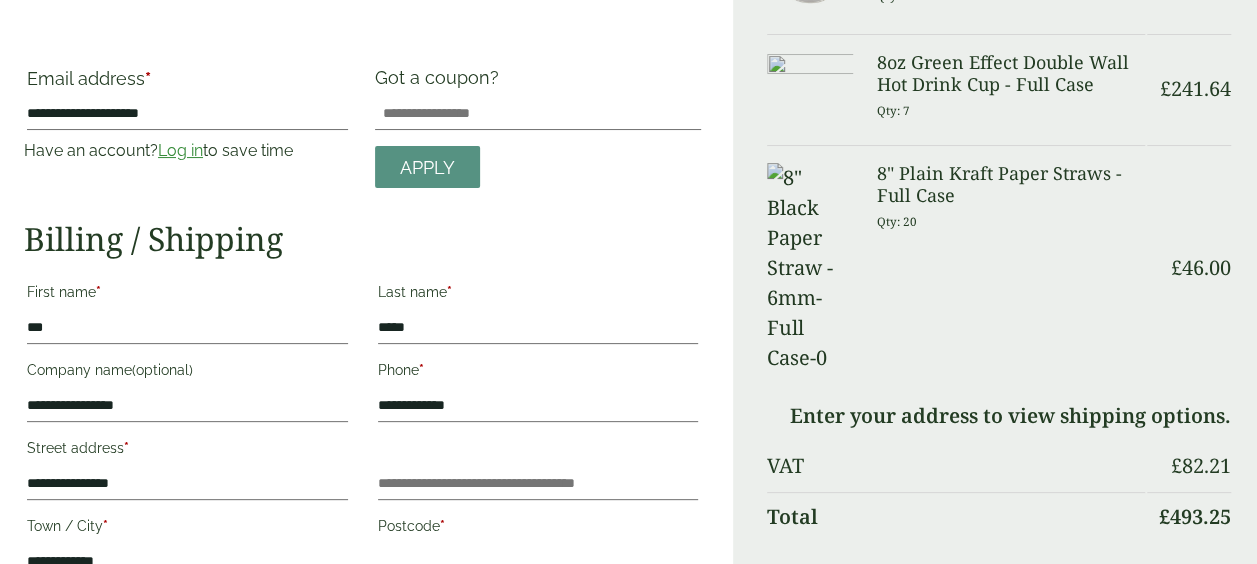 type on "********" 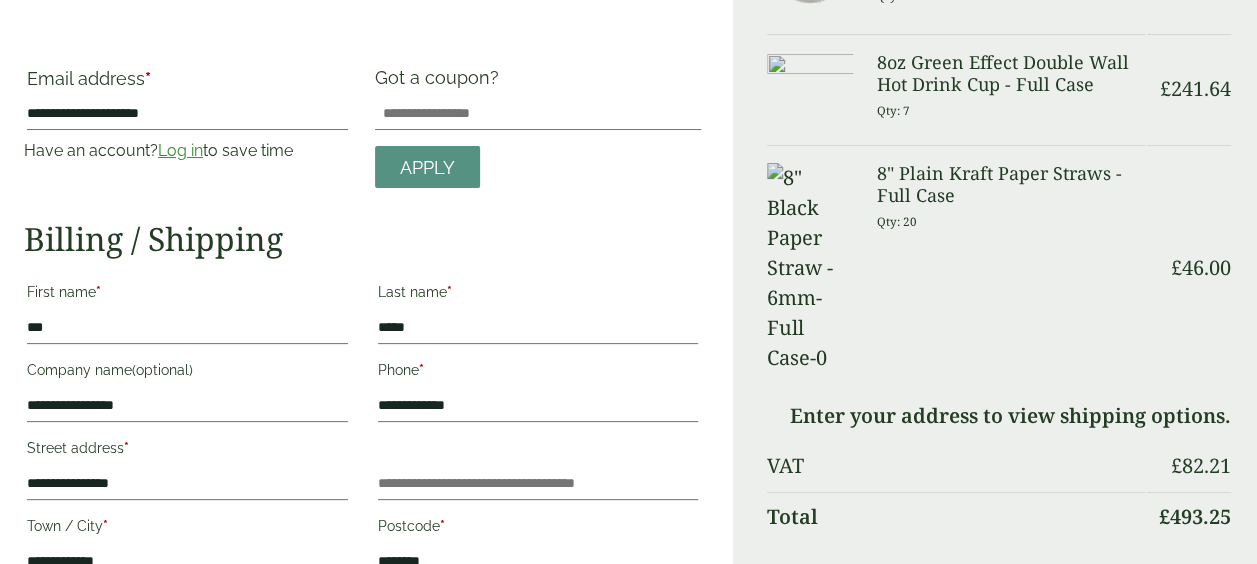 type on "**********" 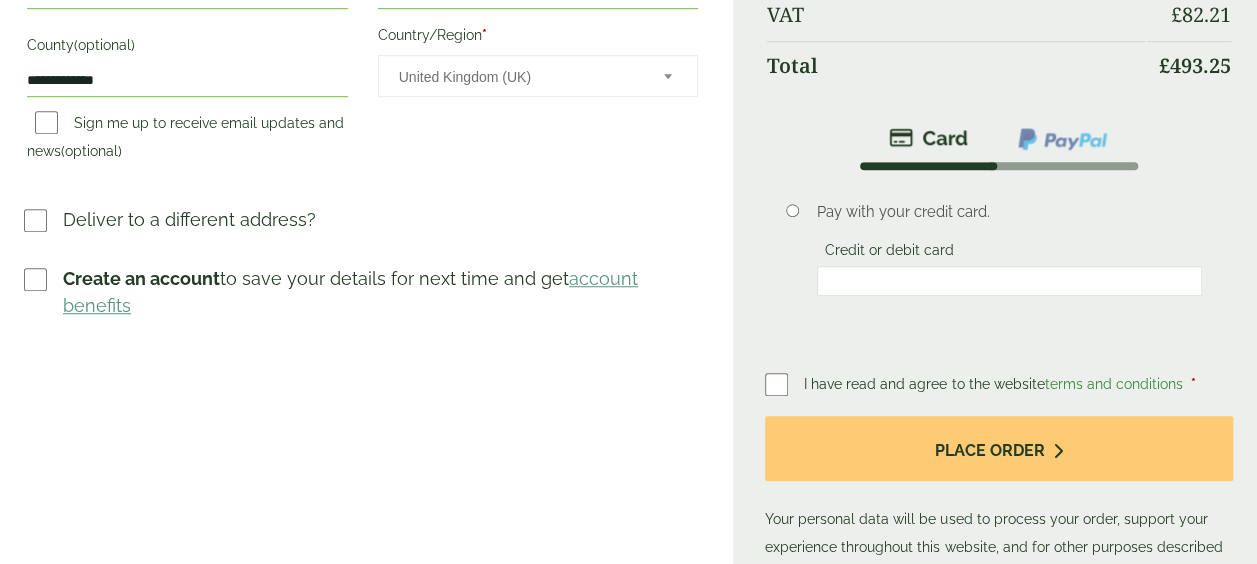 scroll, scrollTop: 663, scrollLeft: 0, axis: vertical 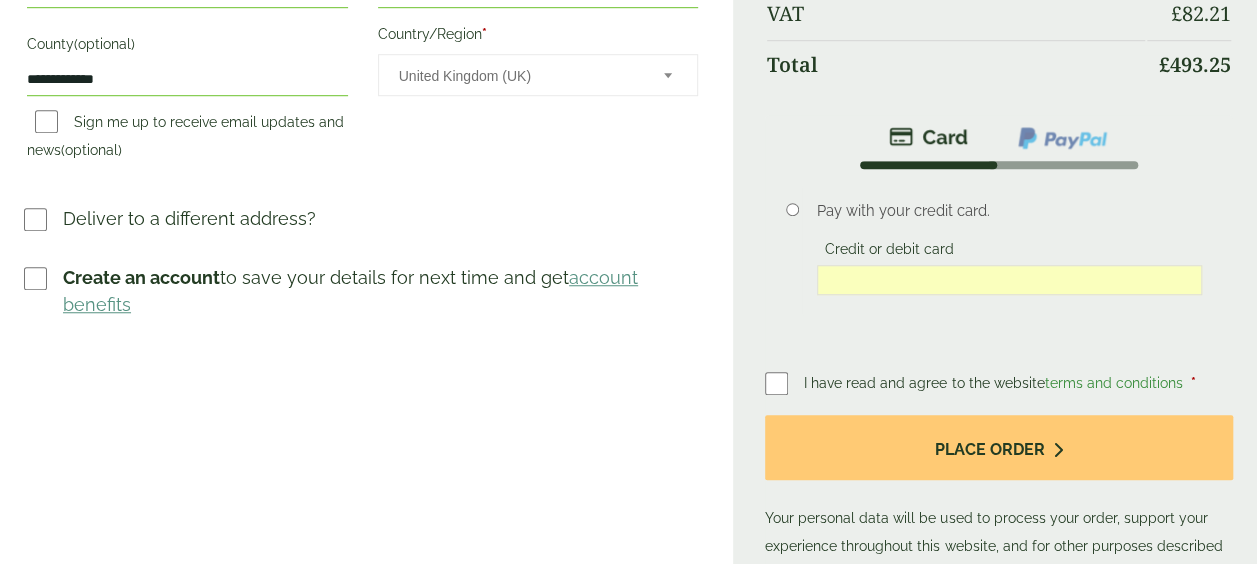 drag, startPoint x: 1012, startPoint y: 450, endPoint x: 854, endPoint y: 336, distance: 194.83327 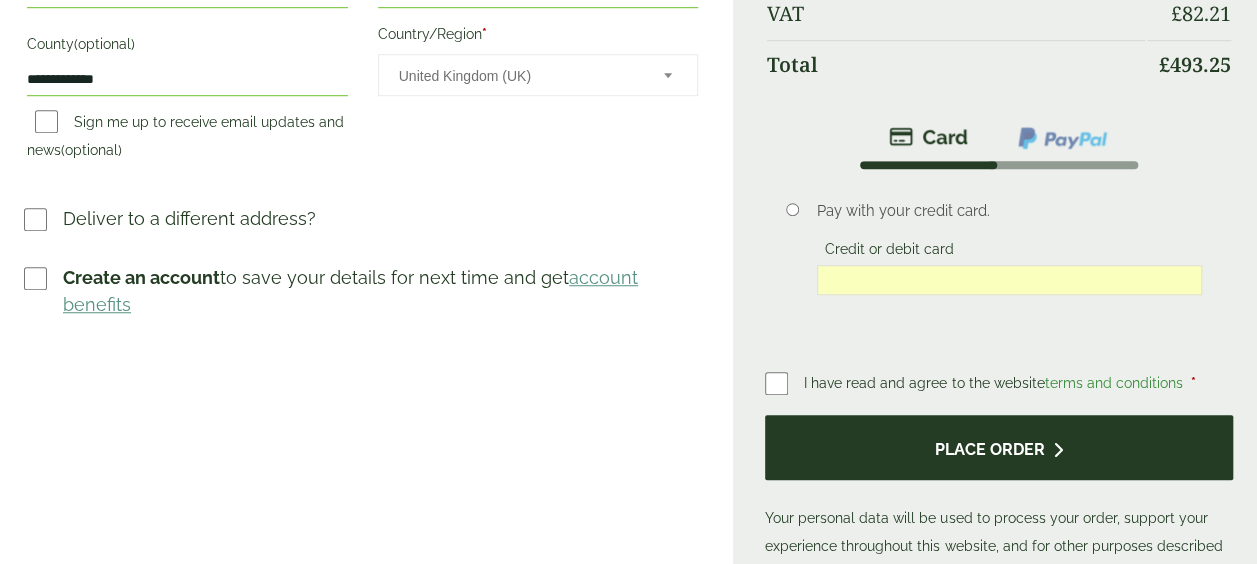click on "Place order" at bounding box center (999, 447) 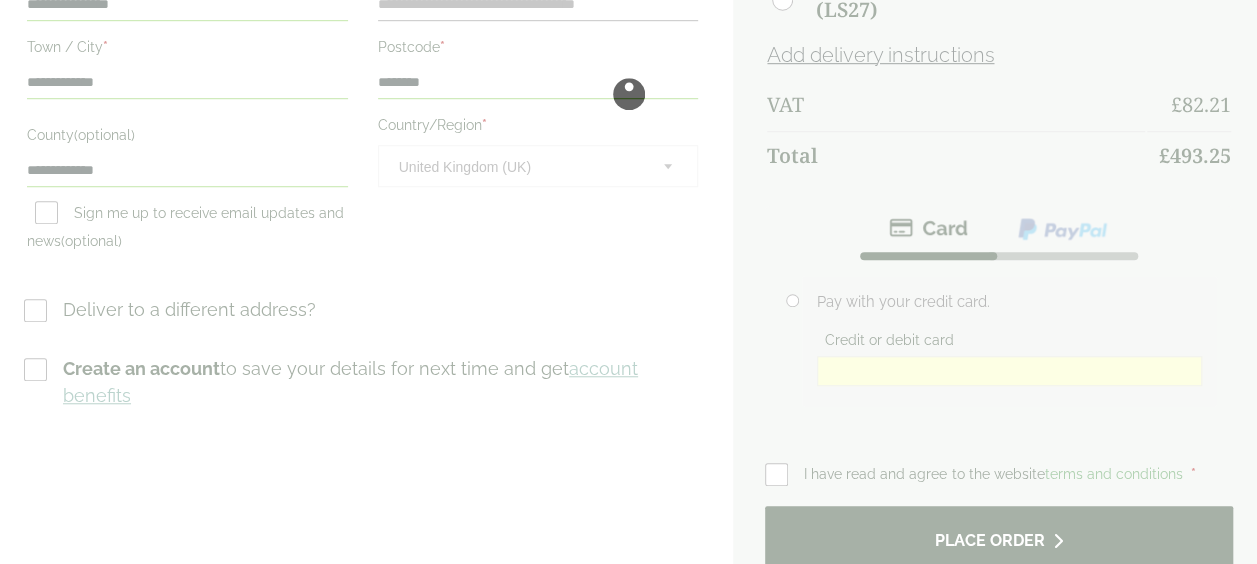 scroll, scrollTop: 0, scrollLeft: 0, axis: both 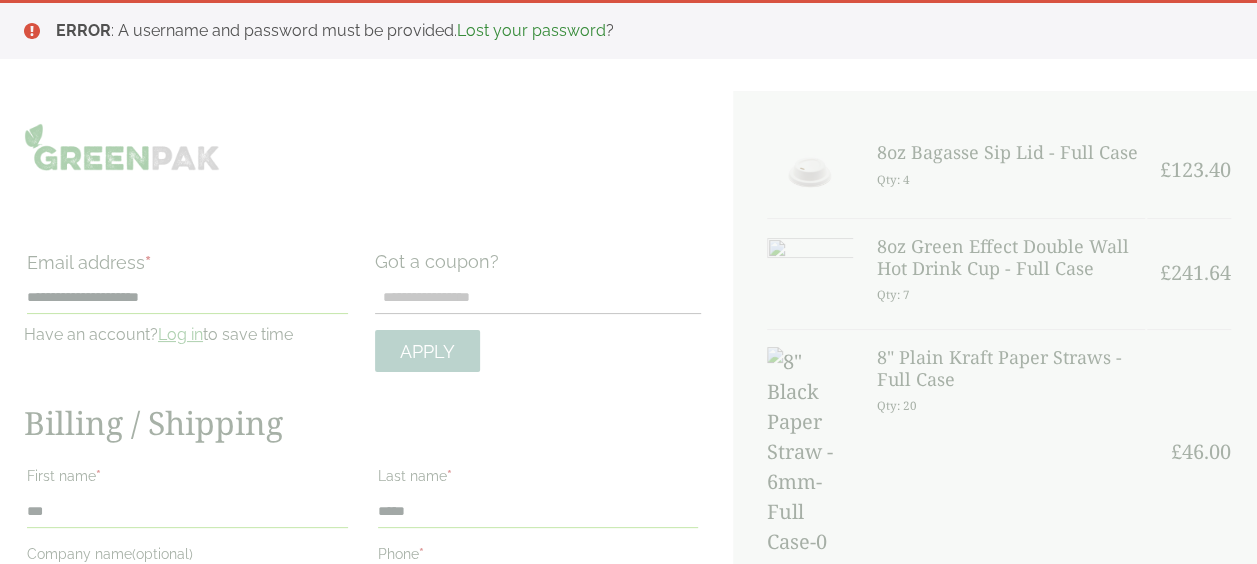 click at bounding box center (628, 824) 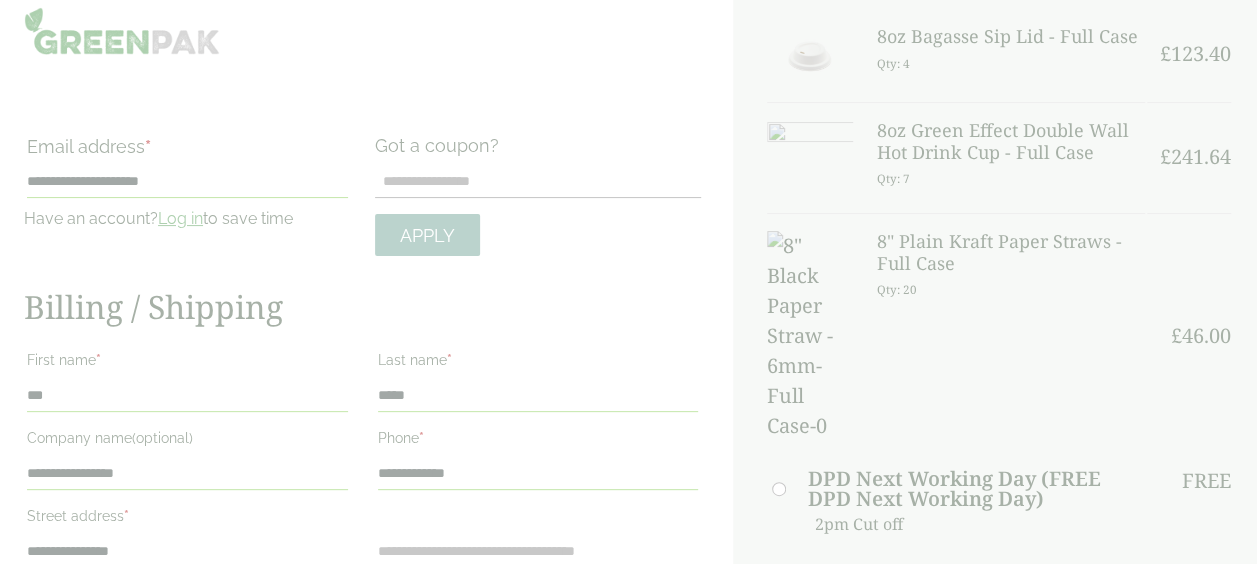 scroll, scrollTop: 0, scrollLeft: 0, axis: both 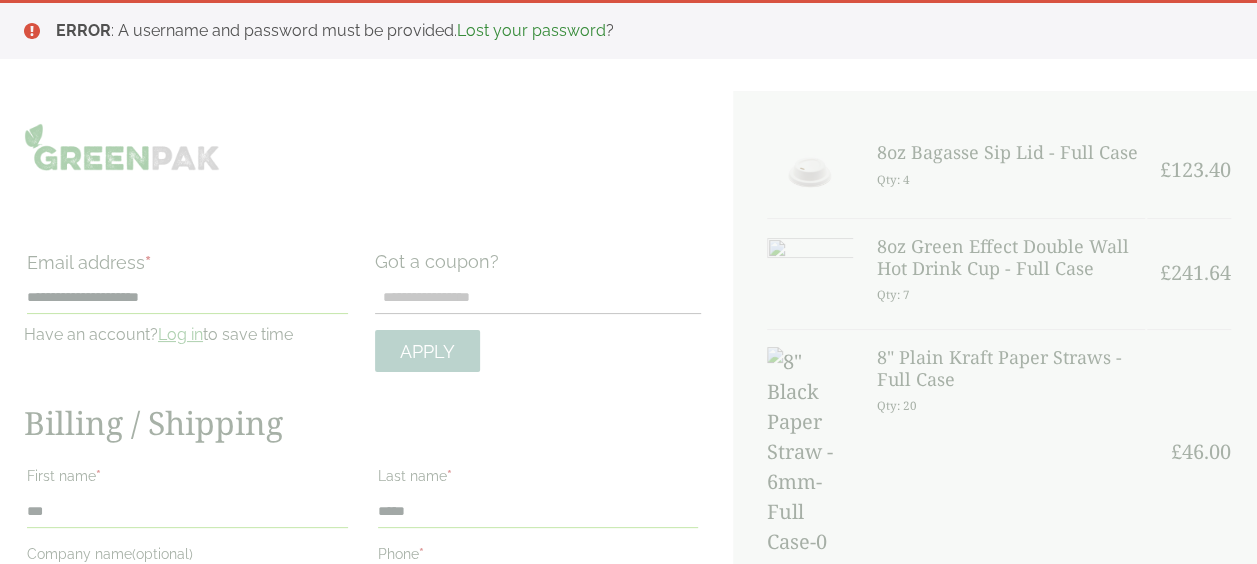 drag, startPoint x: 560, startPoint y: 102, endPoint x: 460, endPoint y: 146, distance: 109.252 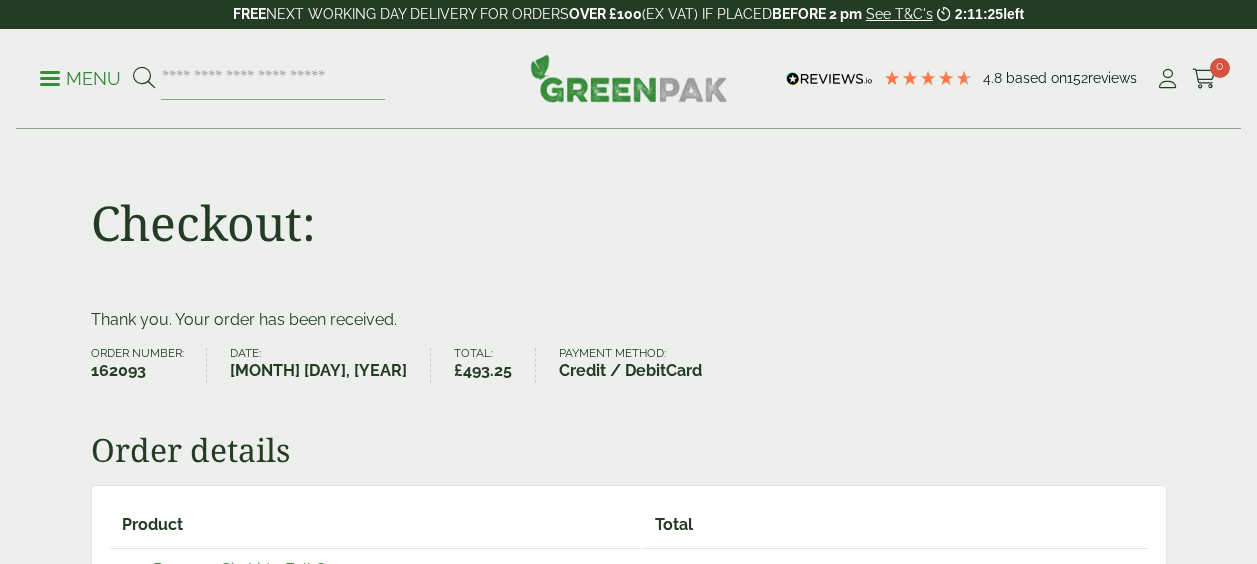 scroll, scrollTop: 286, scrollLeft: 0, axis: vertical 